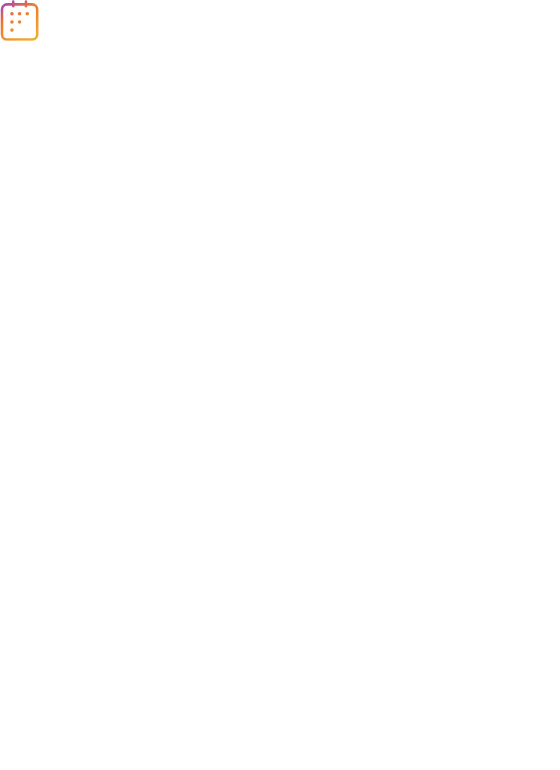 scroll, scrollTop: 0, scrollLeft: 0, axis: both 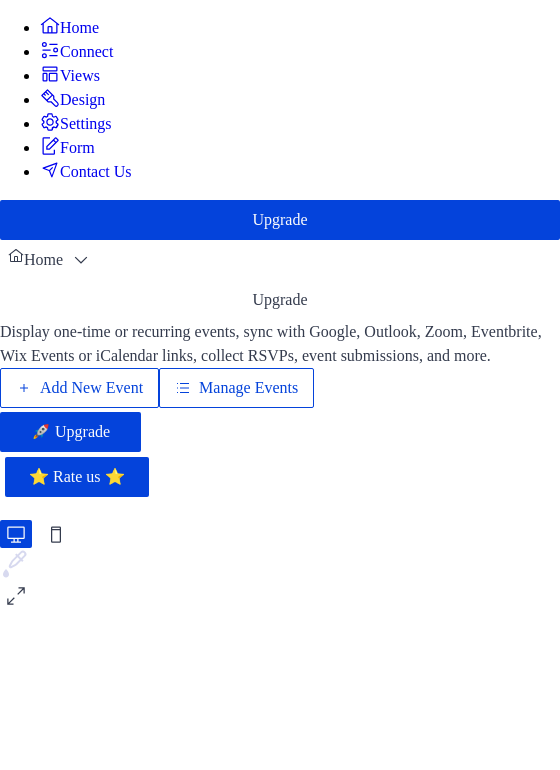 click on "Add New Event" at bounding box center [91, 388] 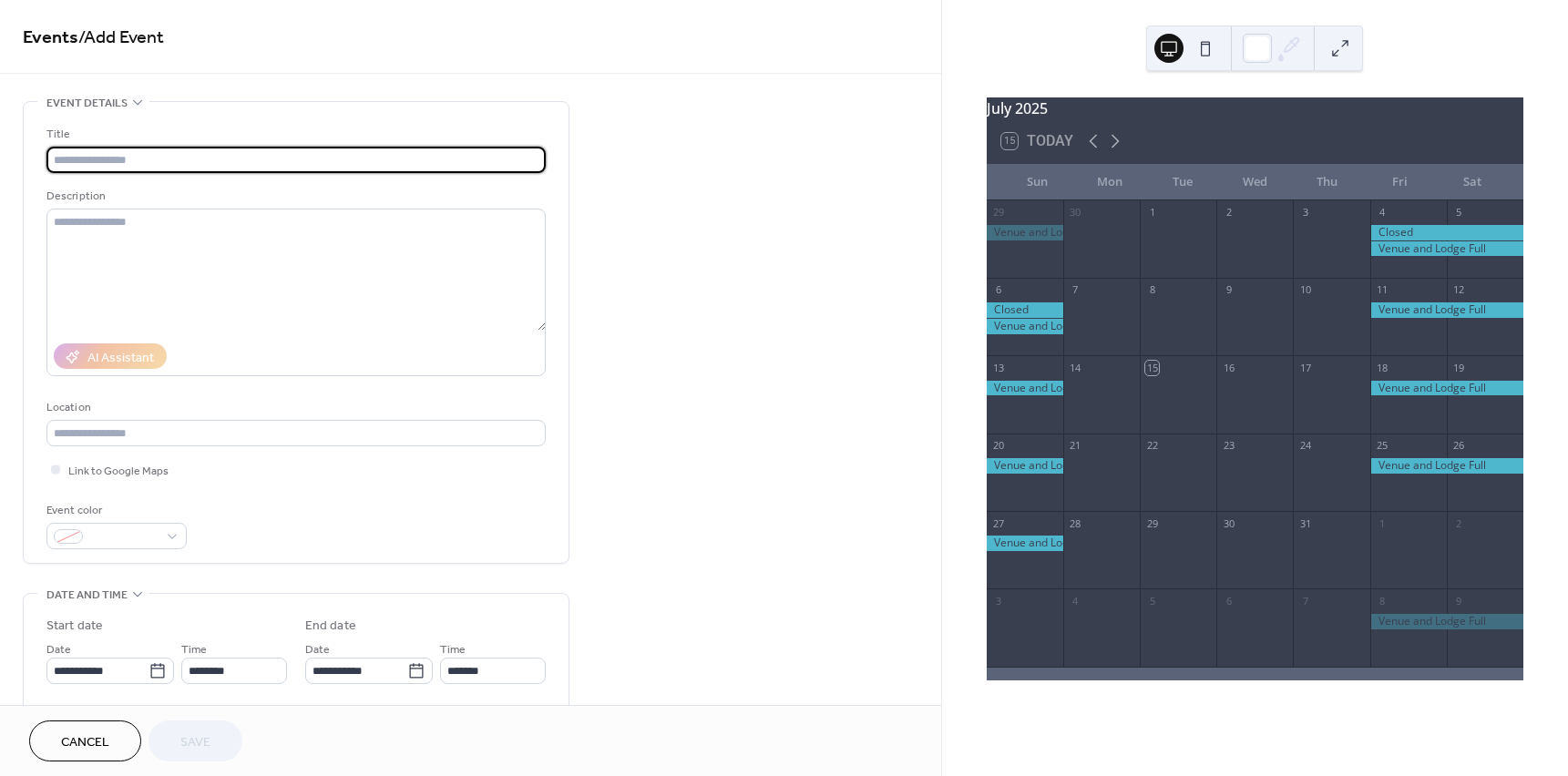 scroll, scrollTop: 0, scrollLeft: 0, axis: both 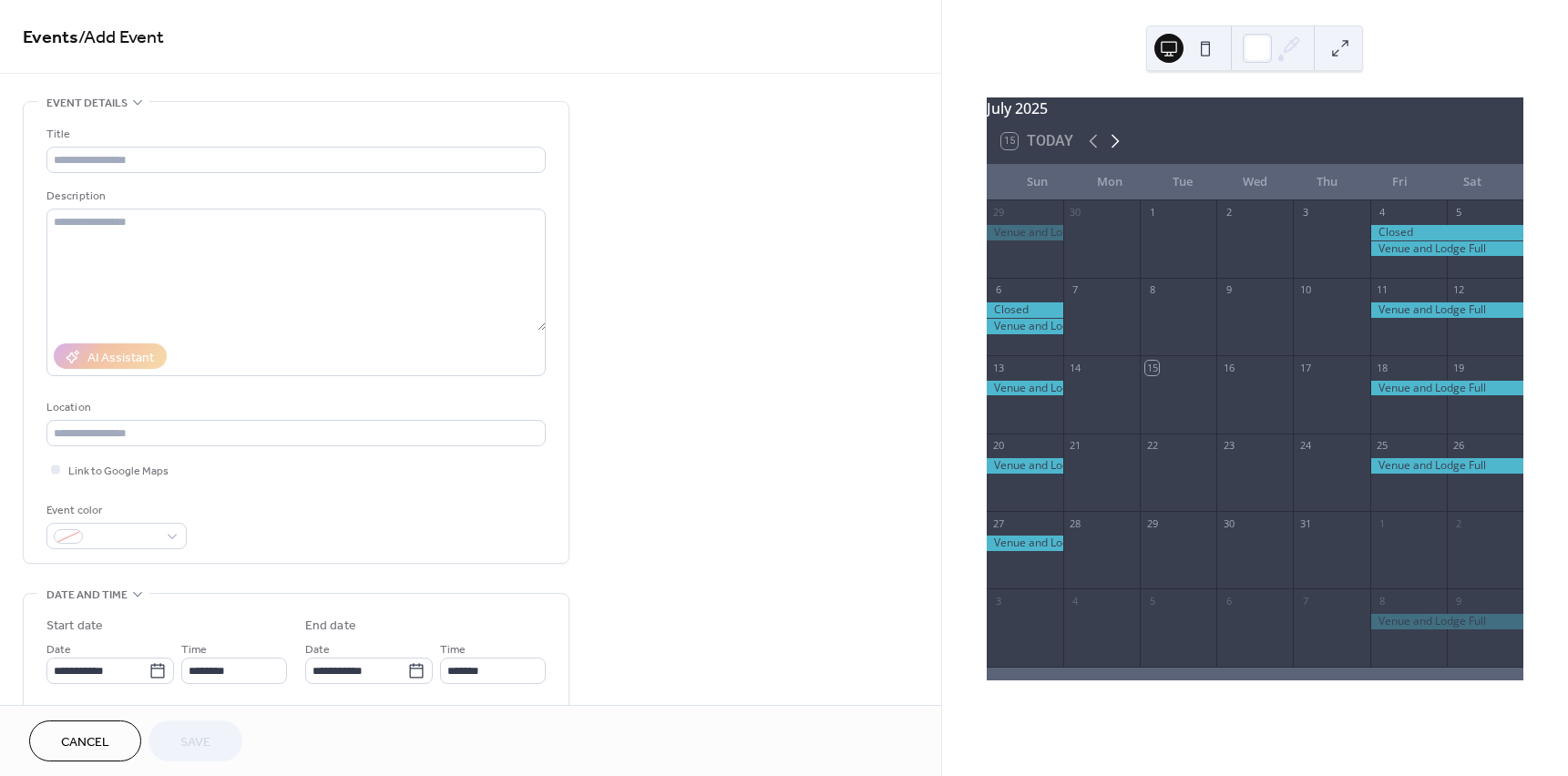 drag, startPoint x: 1123, startPoint y: 156, endPoint x: 1112, endPoint y: 155, distance: 11.045361 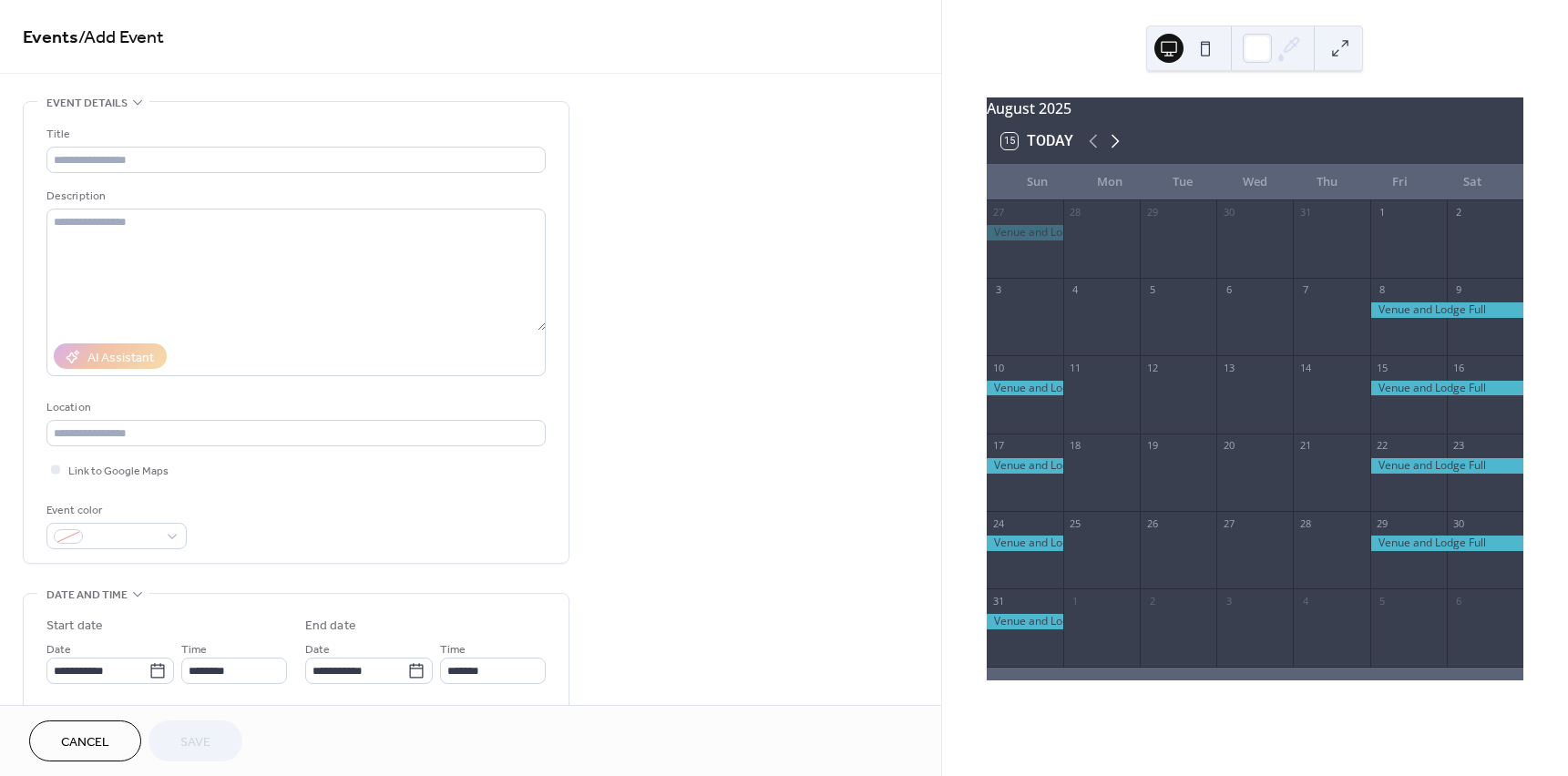 click 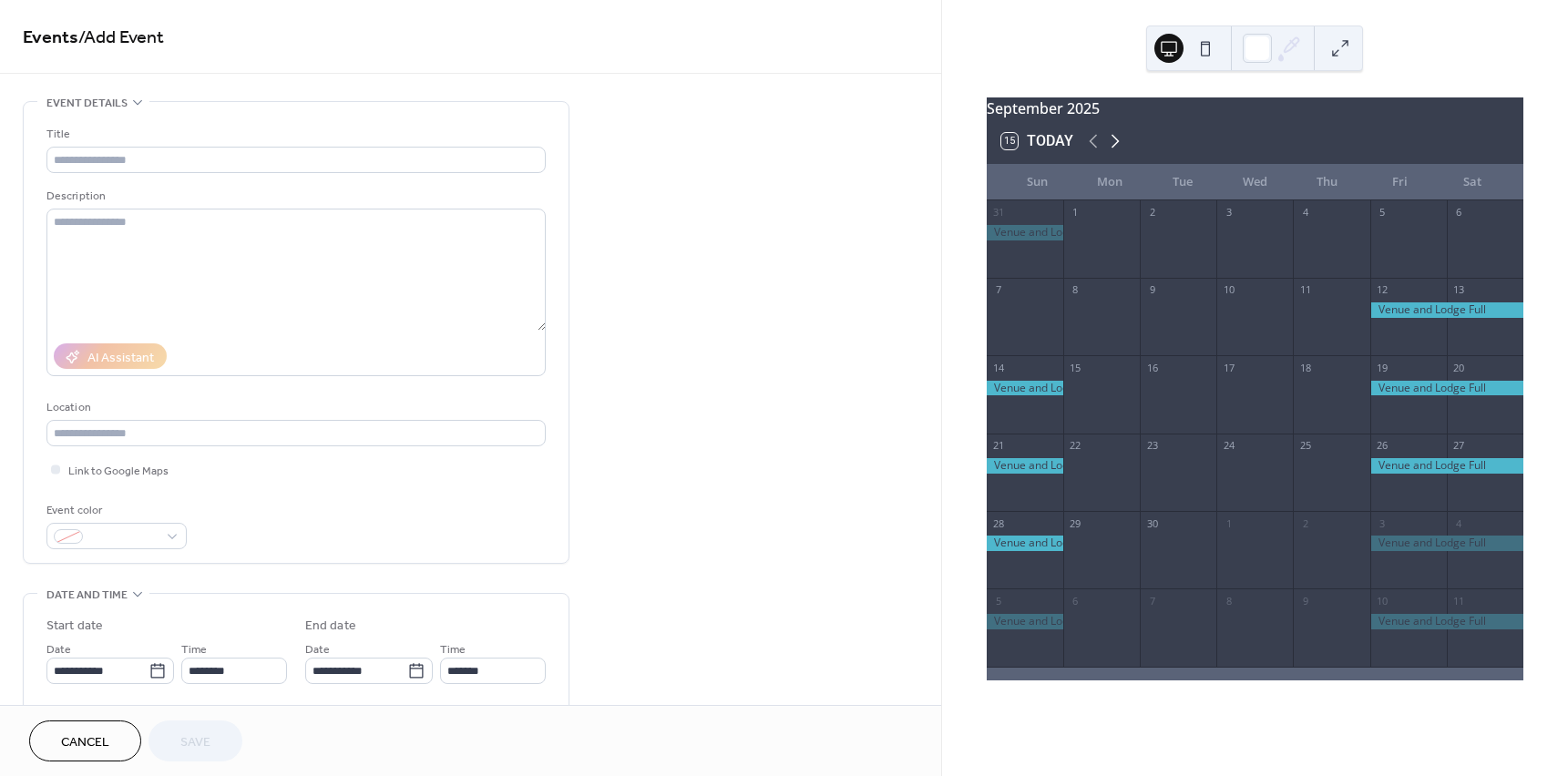 click 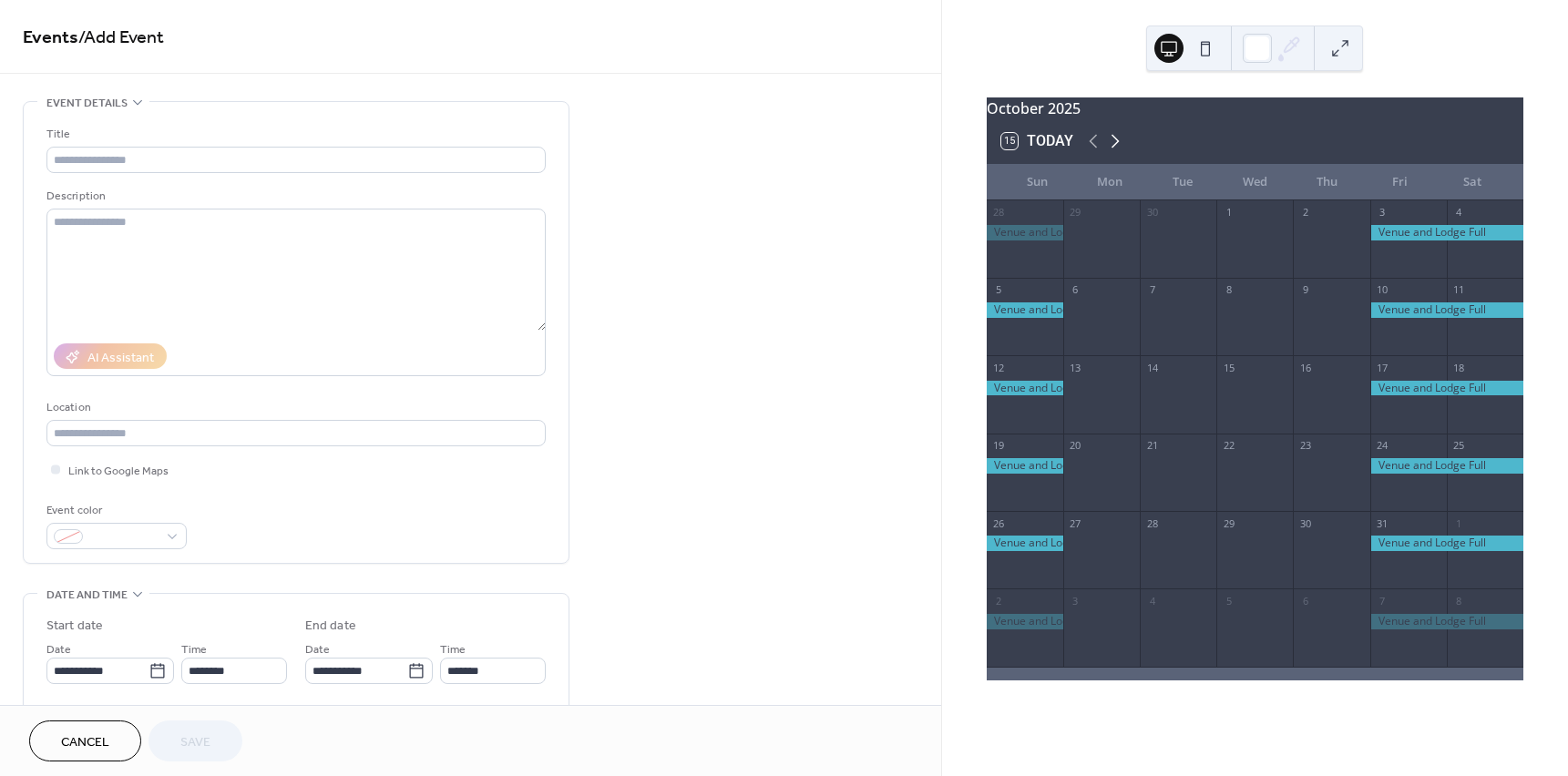 click 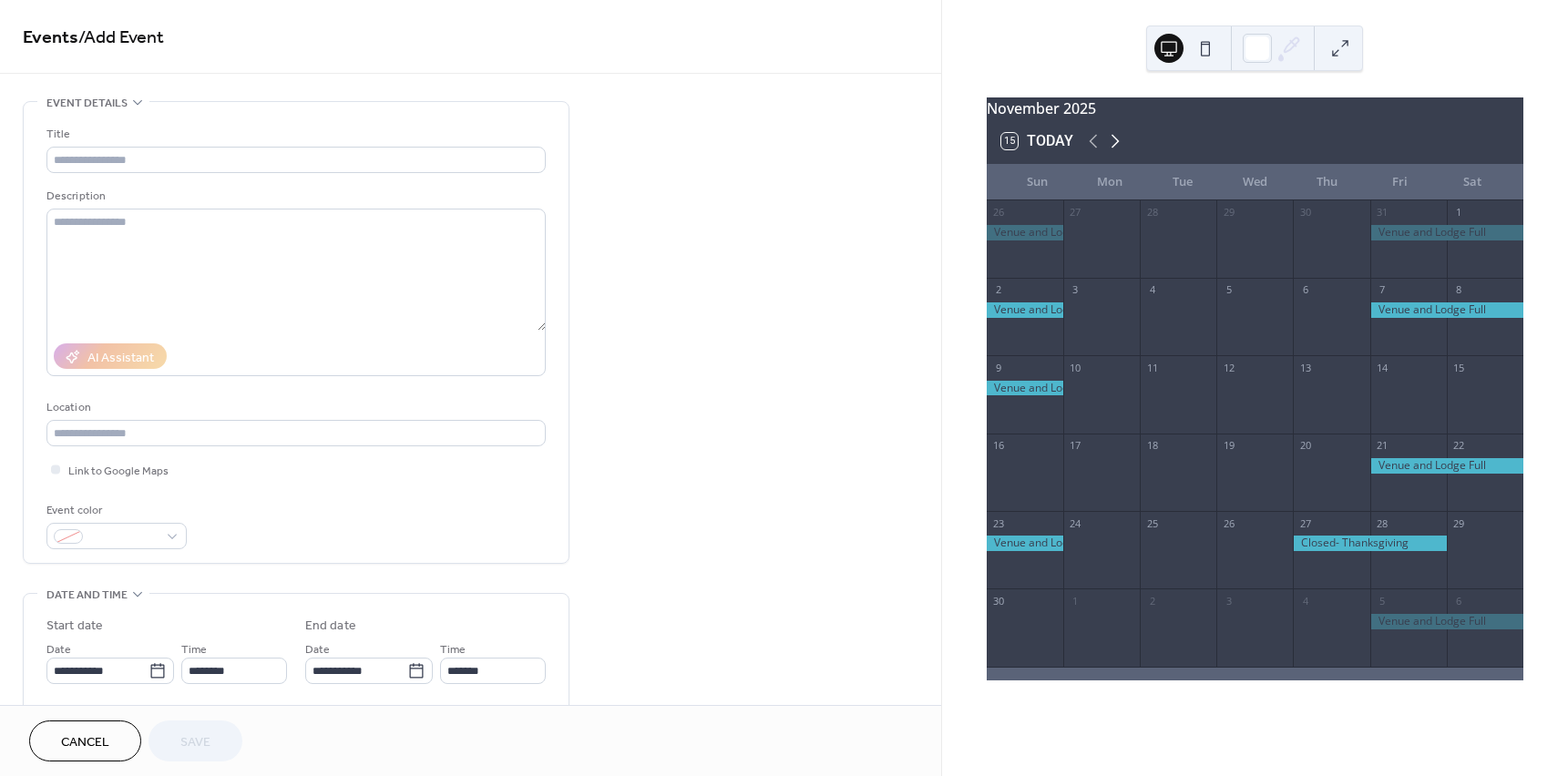 click 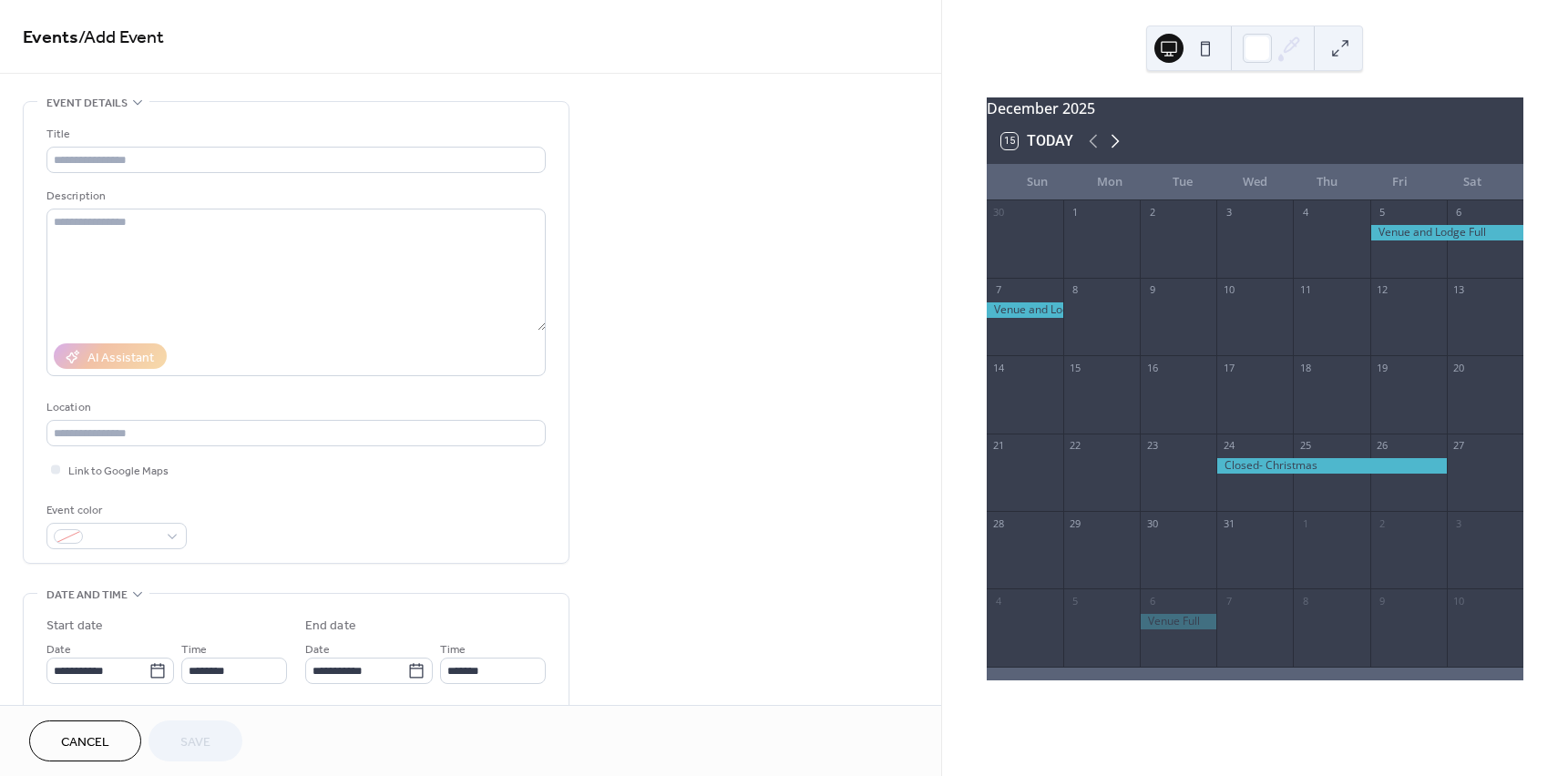 click 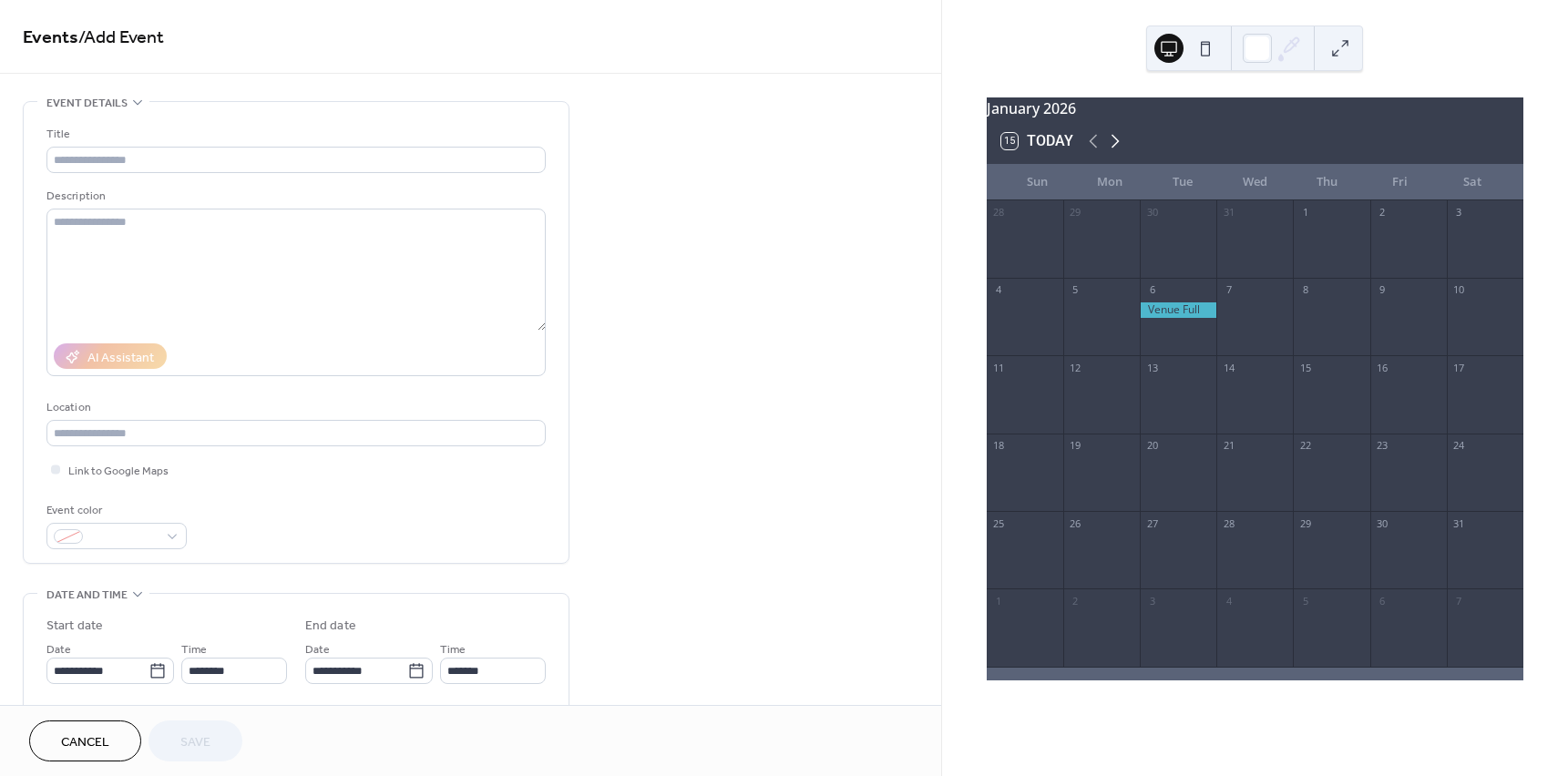 click 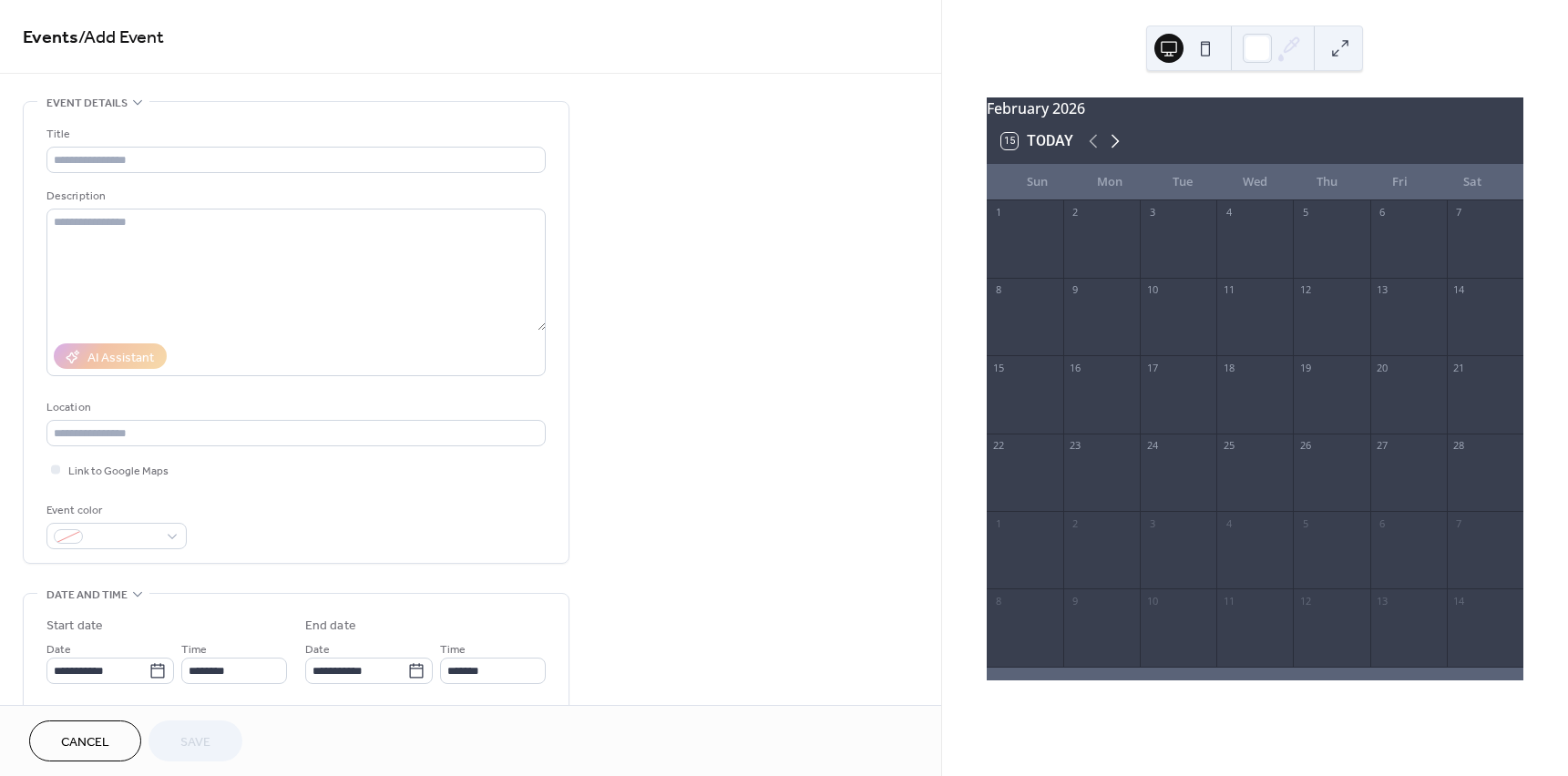 click 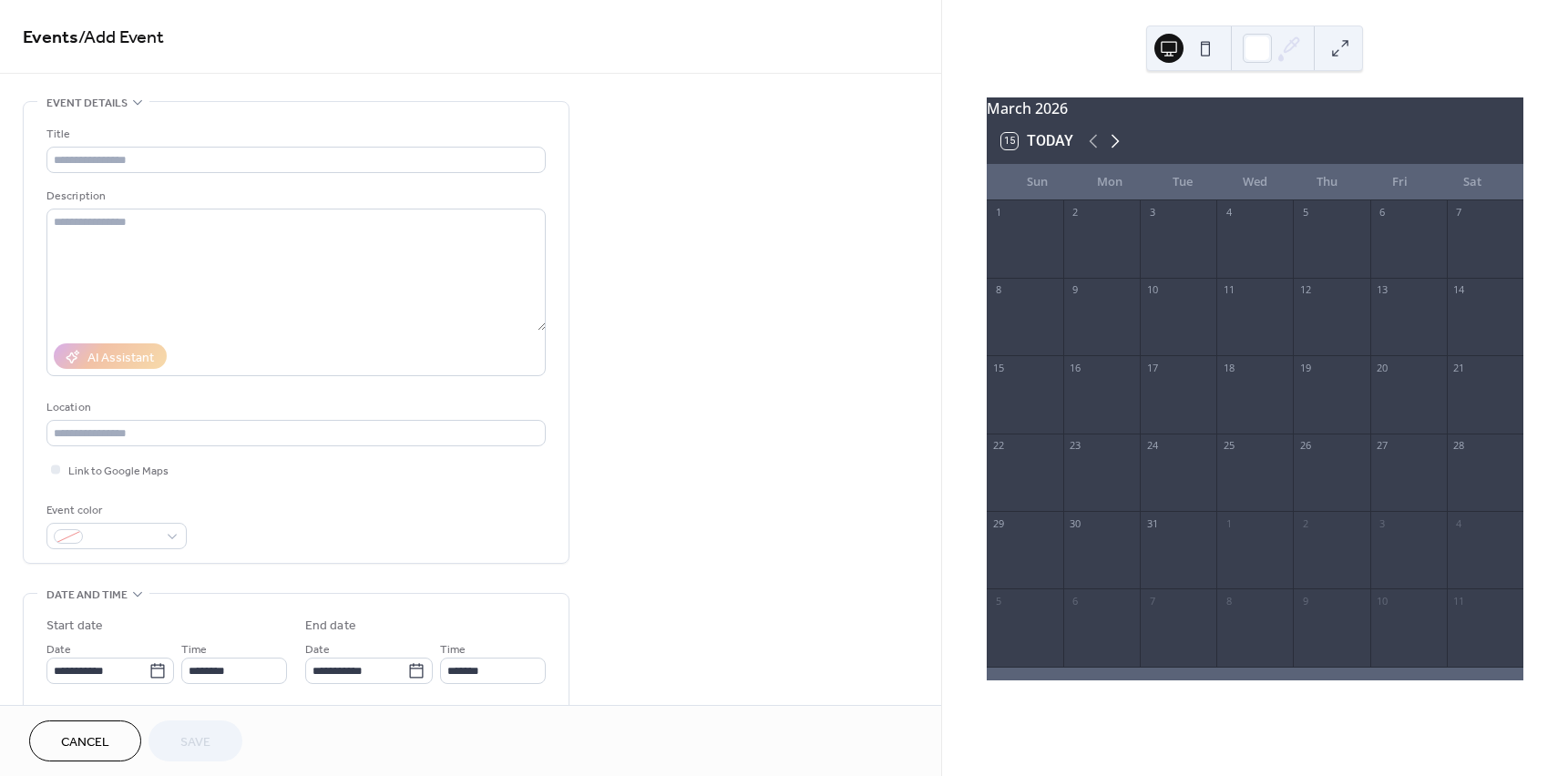 click 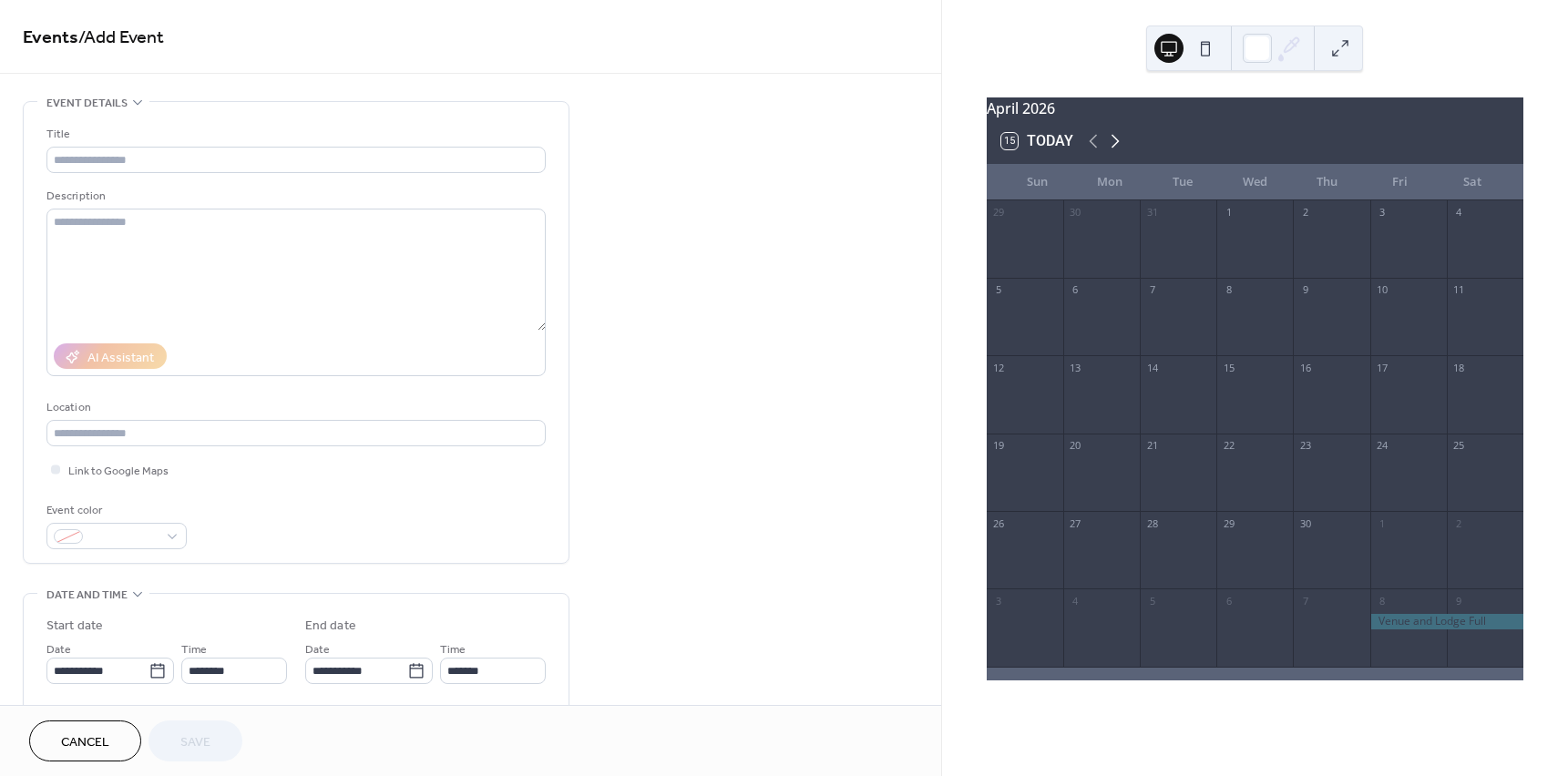 click 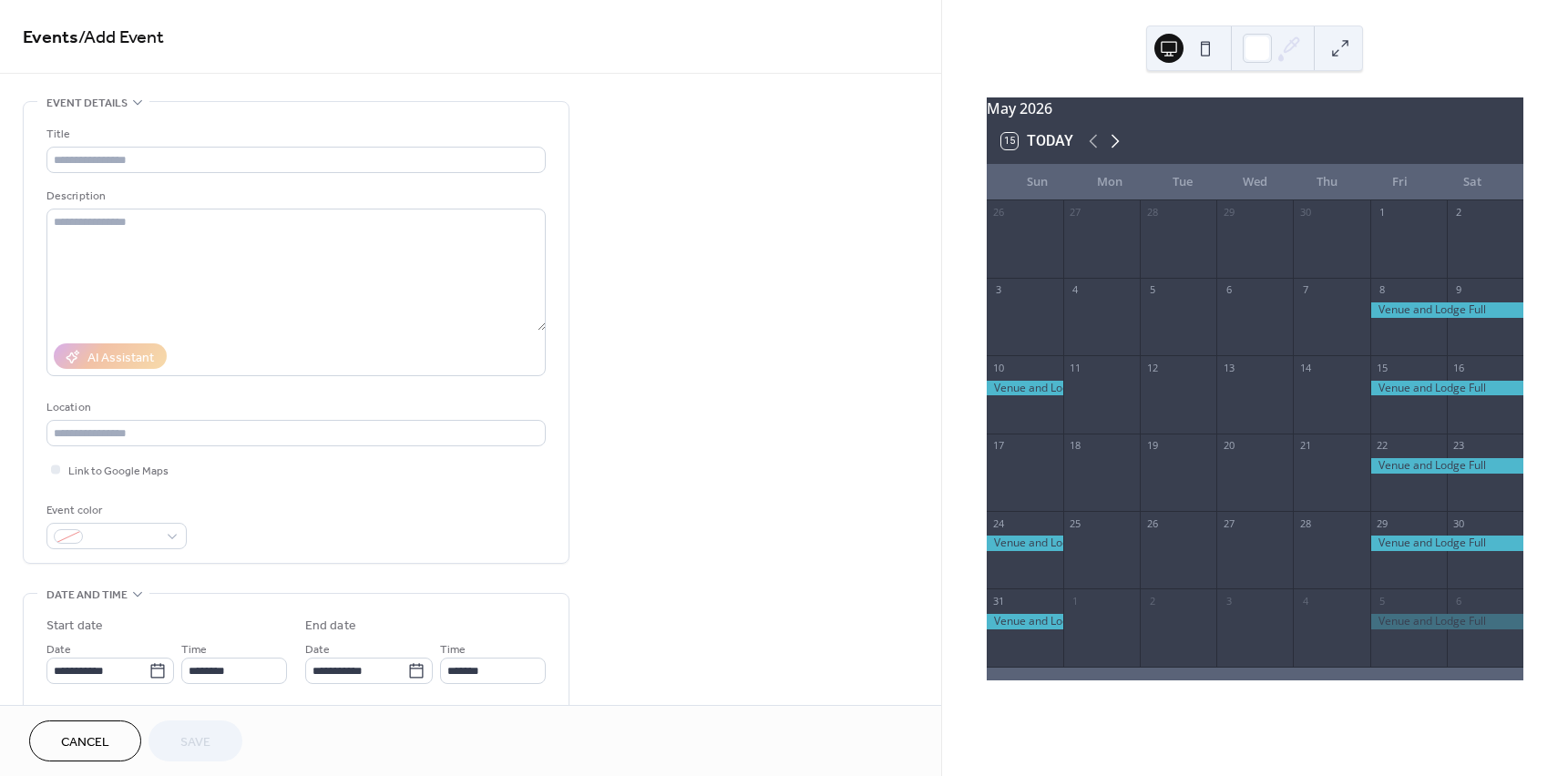 click 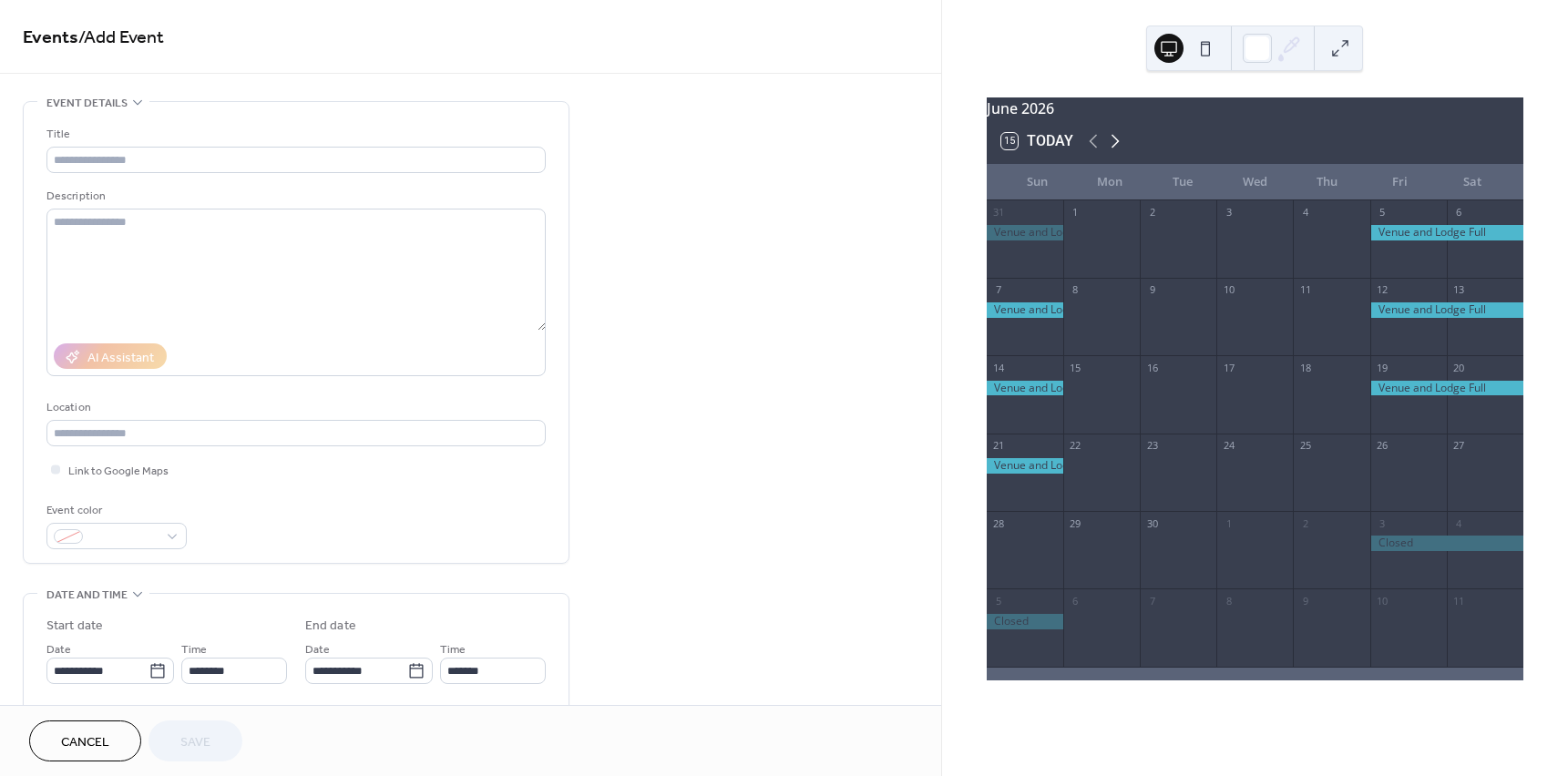 click 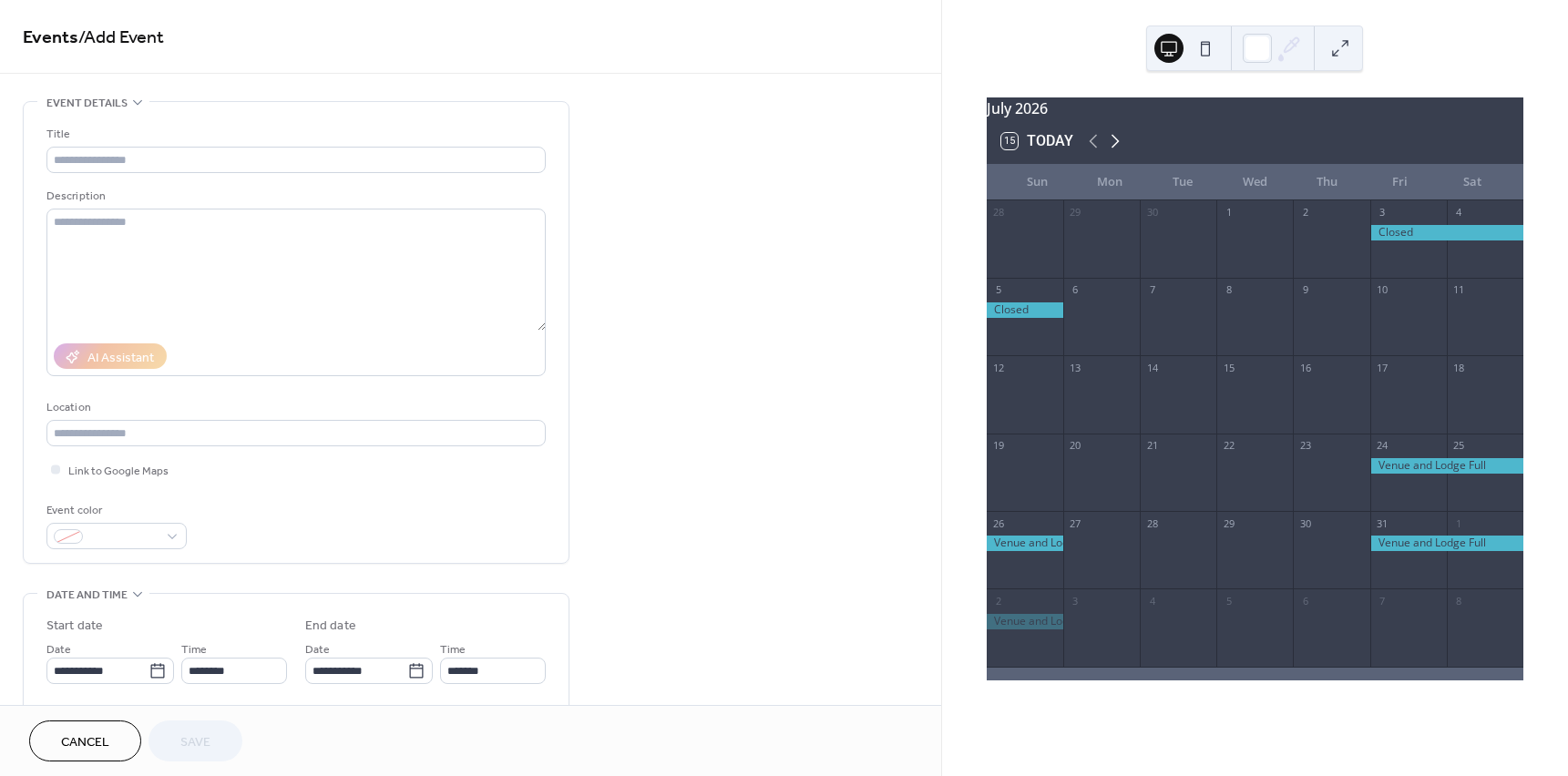 click 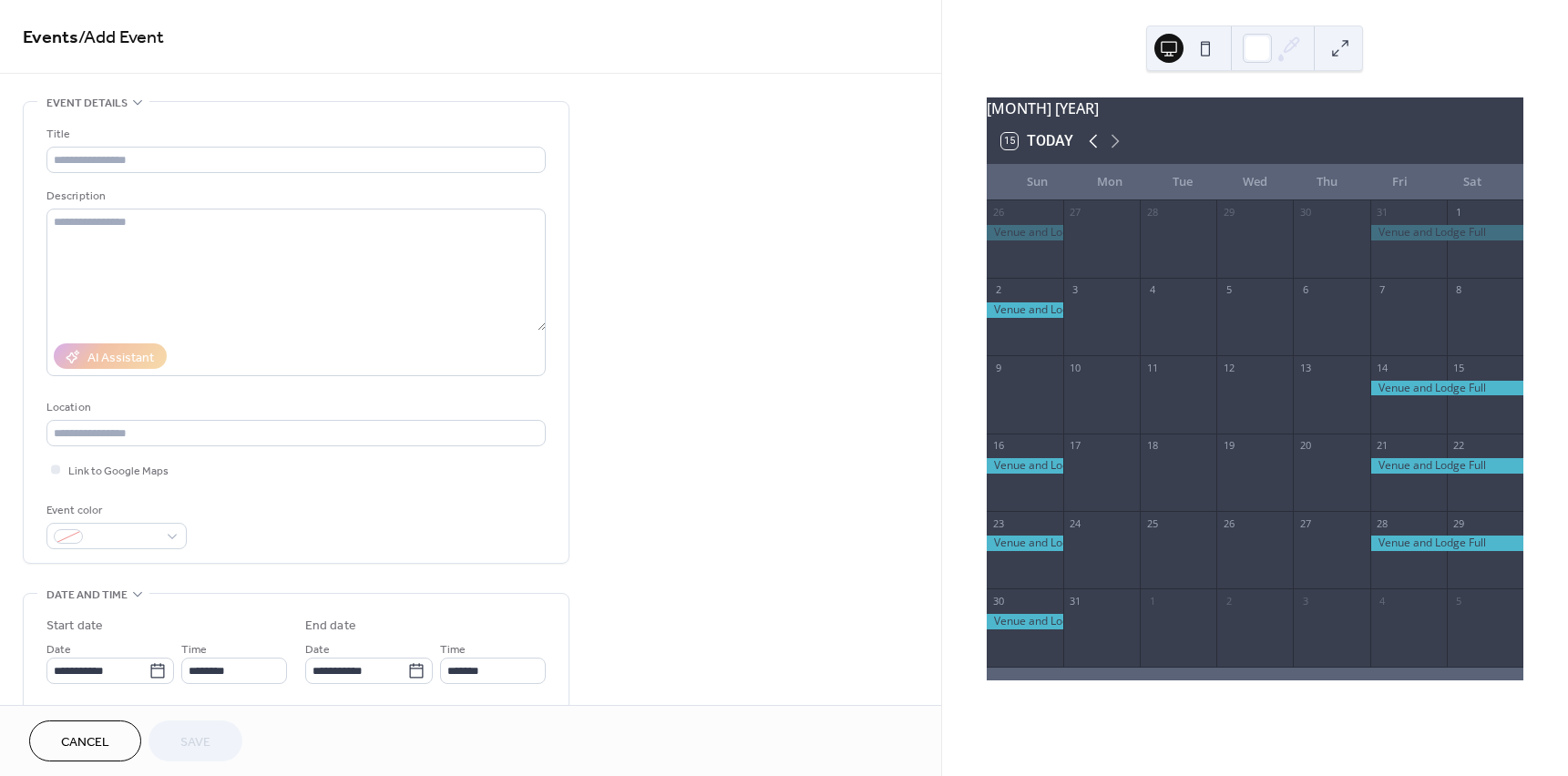 click 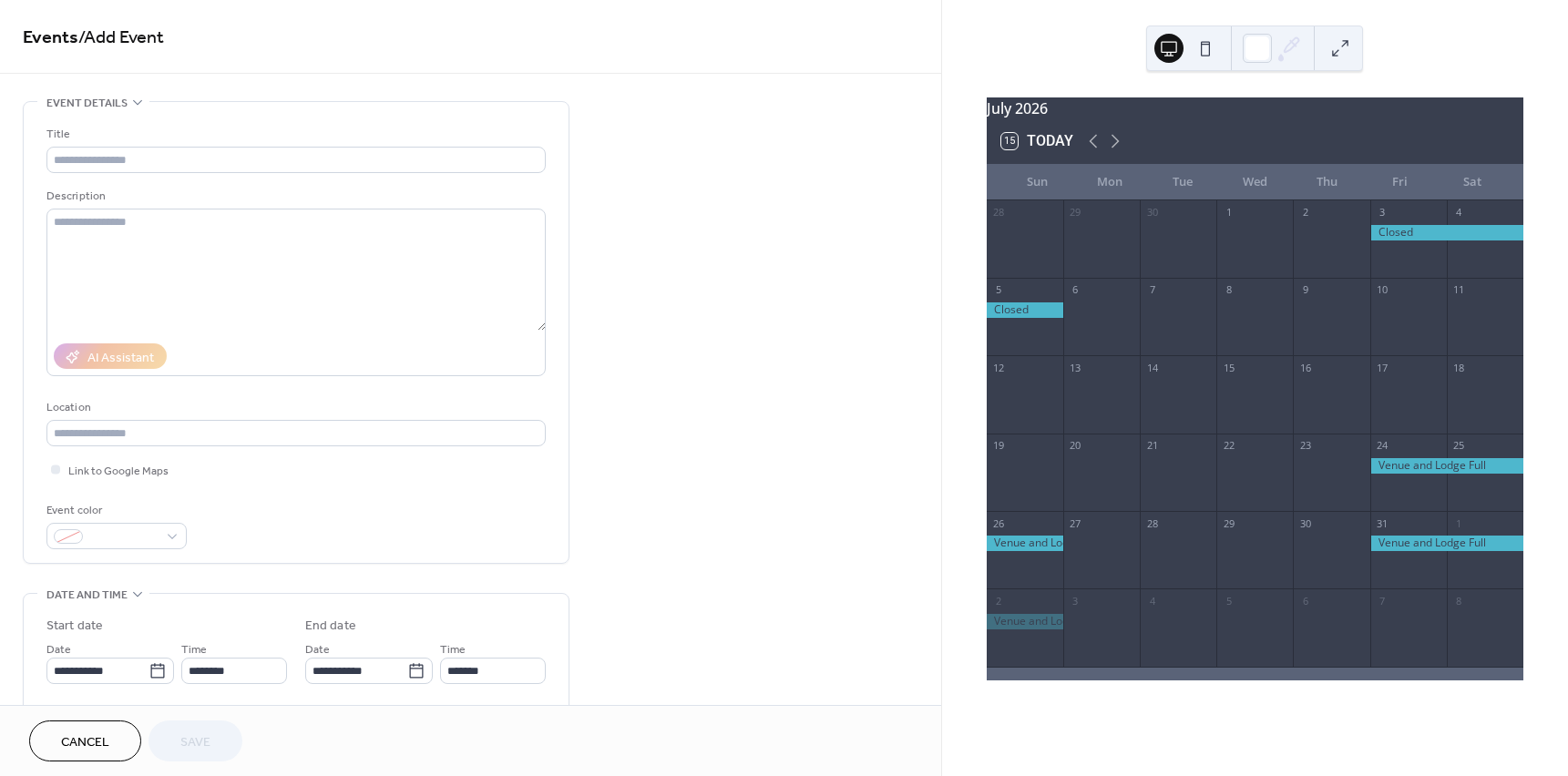 click at bounding box center [1447, 465] 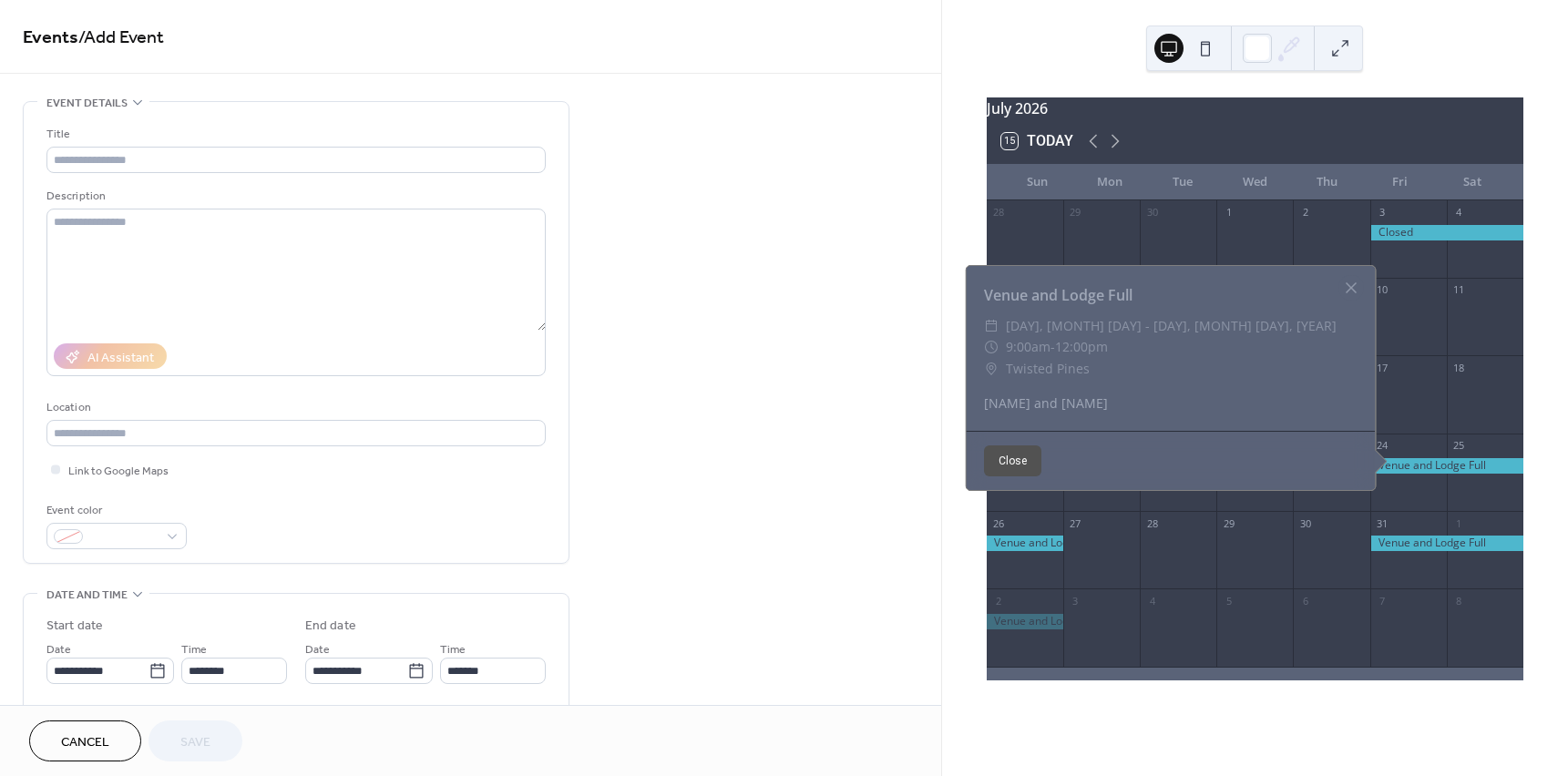 click at bounding box center (1447, 465) 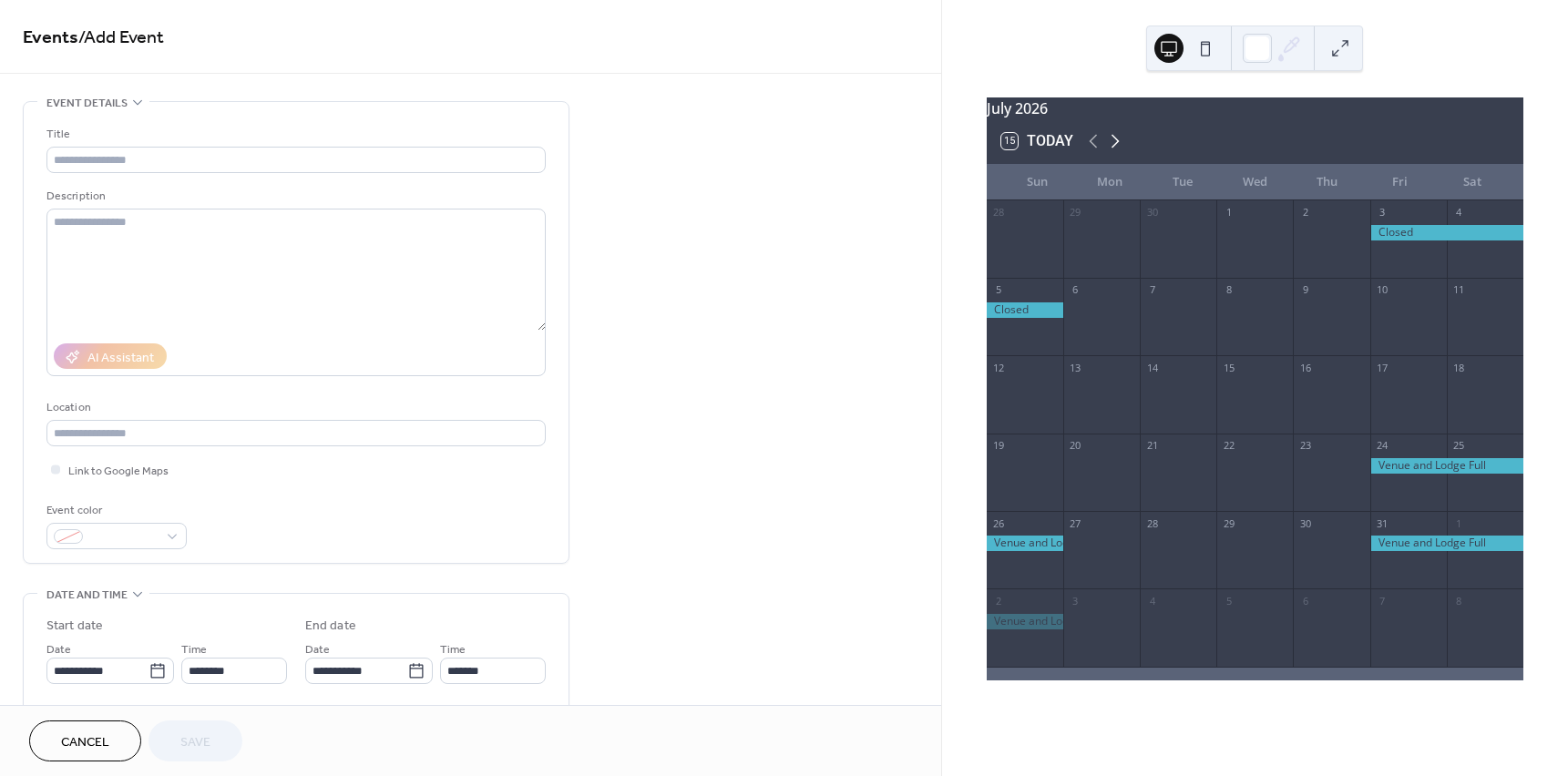 click 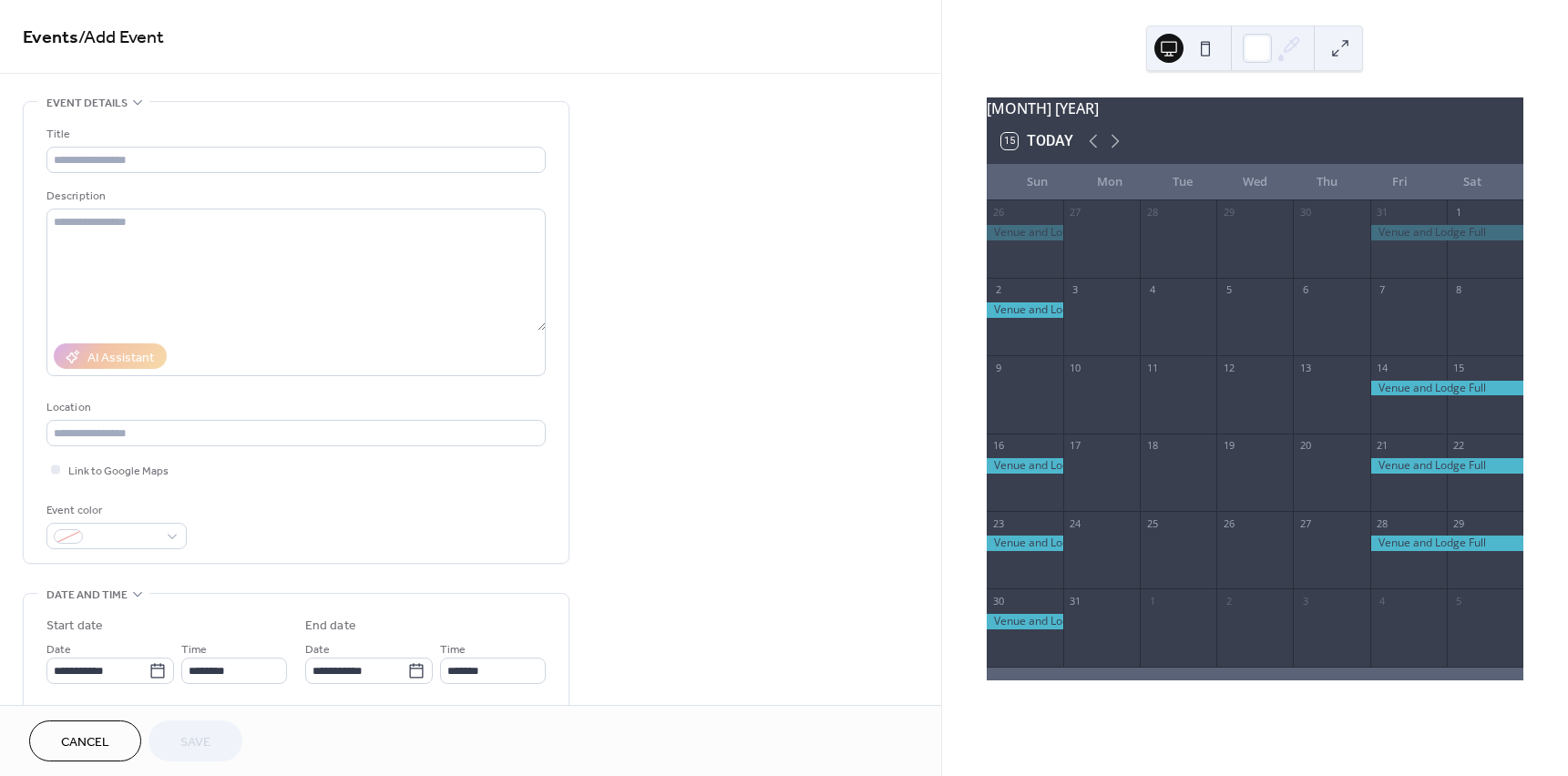 click at bounding box center [1485, 325] 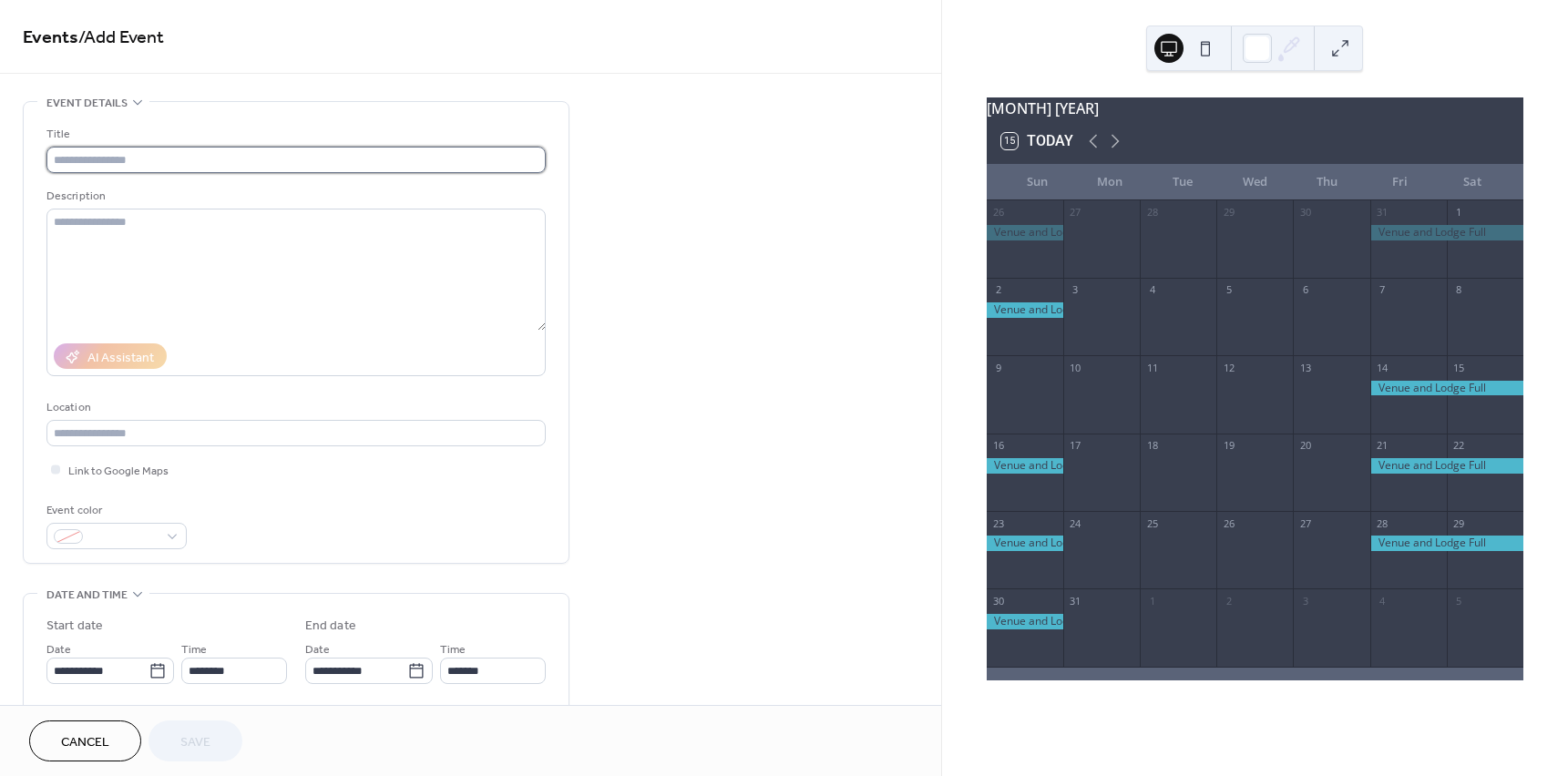 click at bounding box center (296, 159) 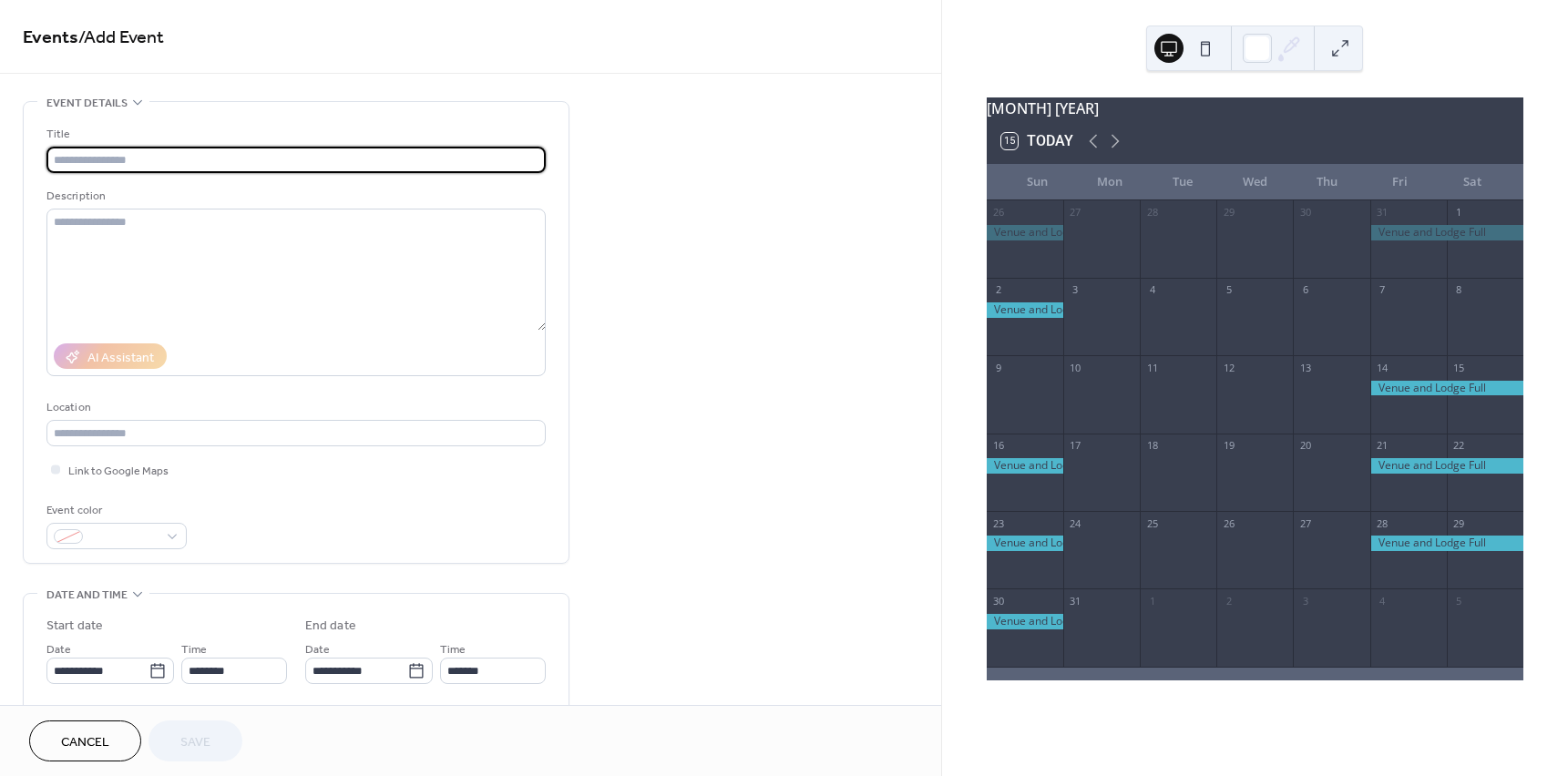 type on "**********" 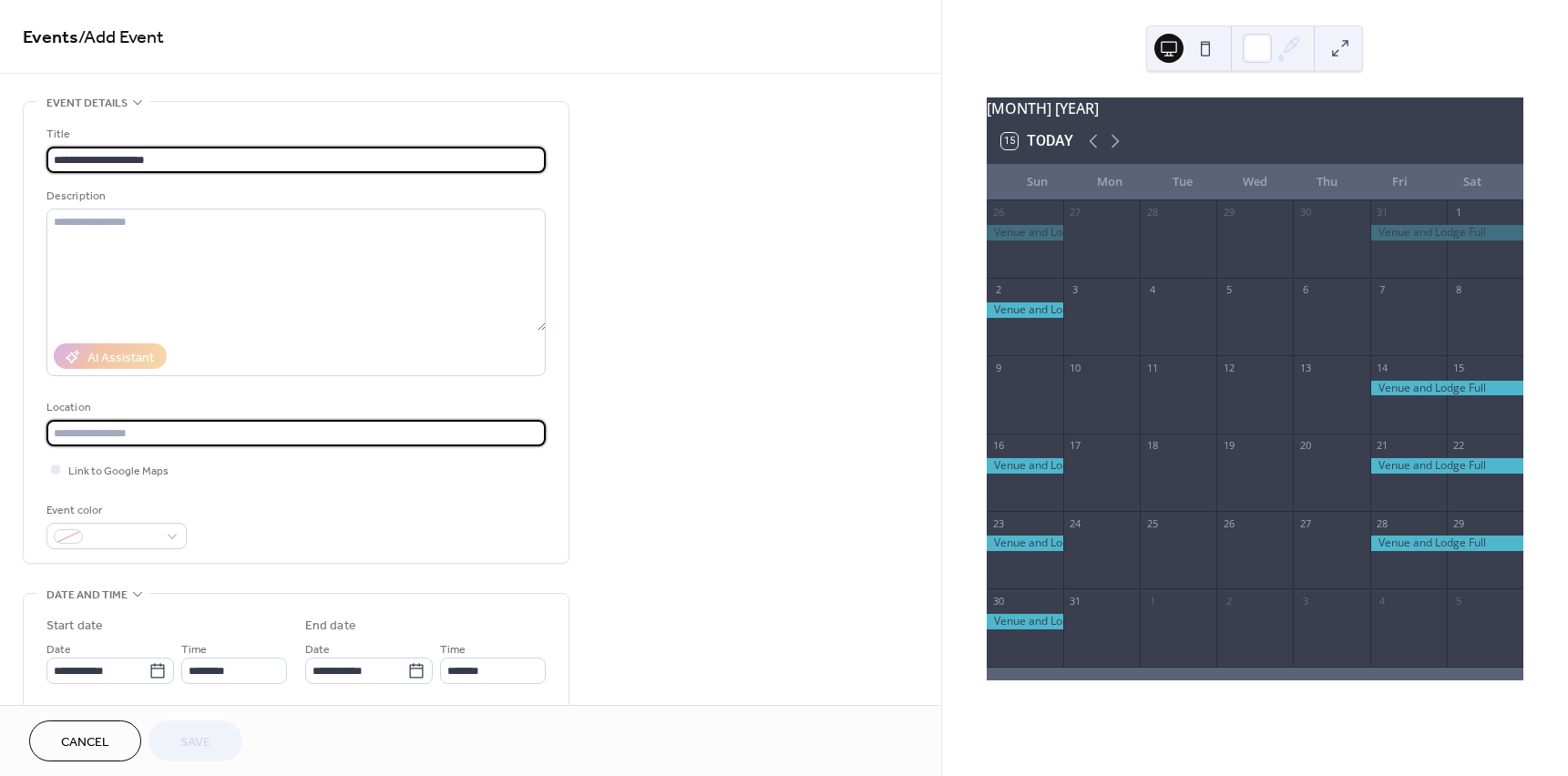 type on "**********" 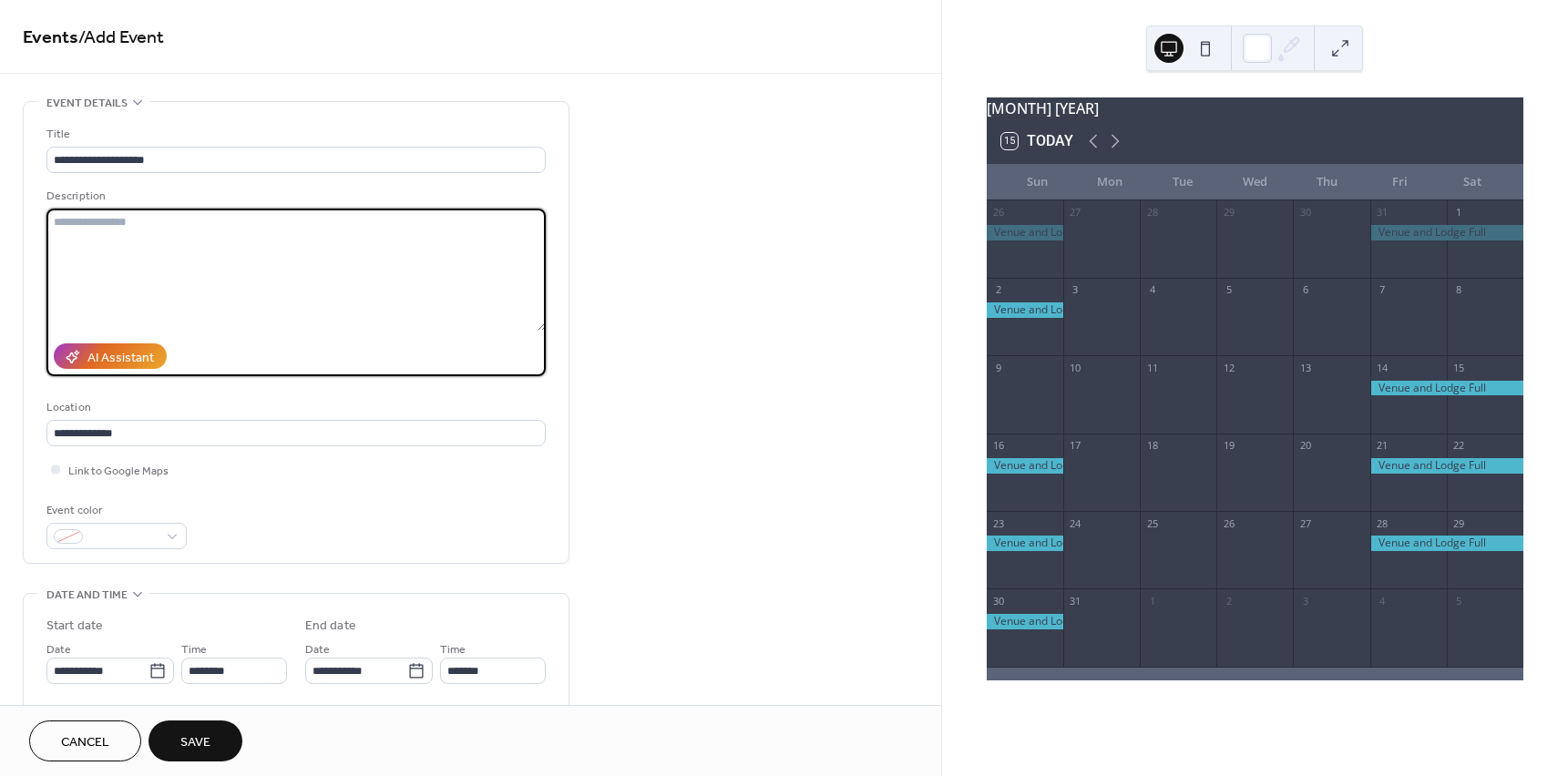 click at bounding box center [296, 270] 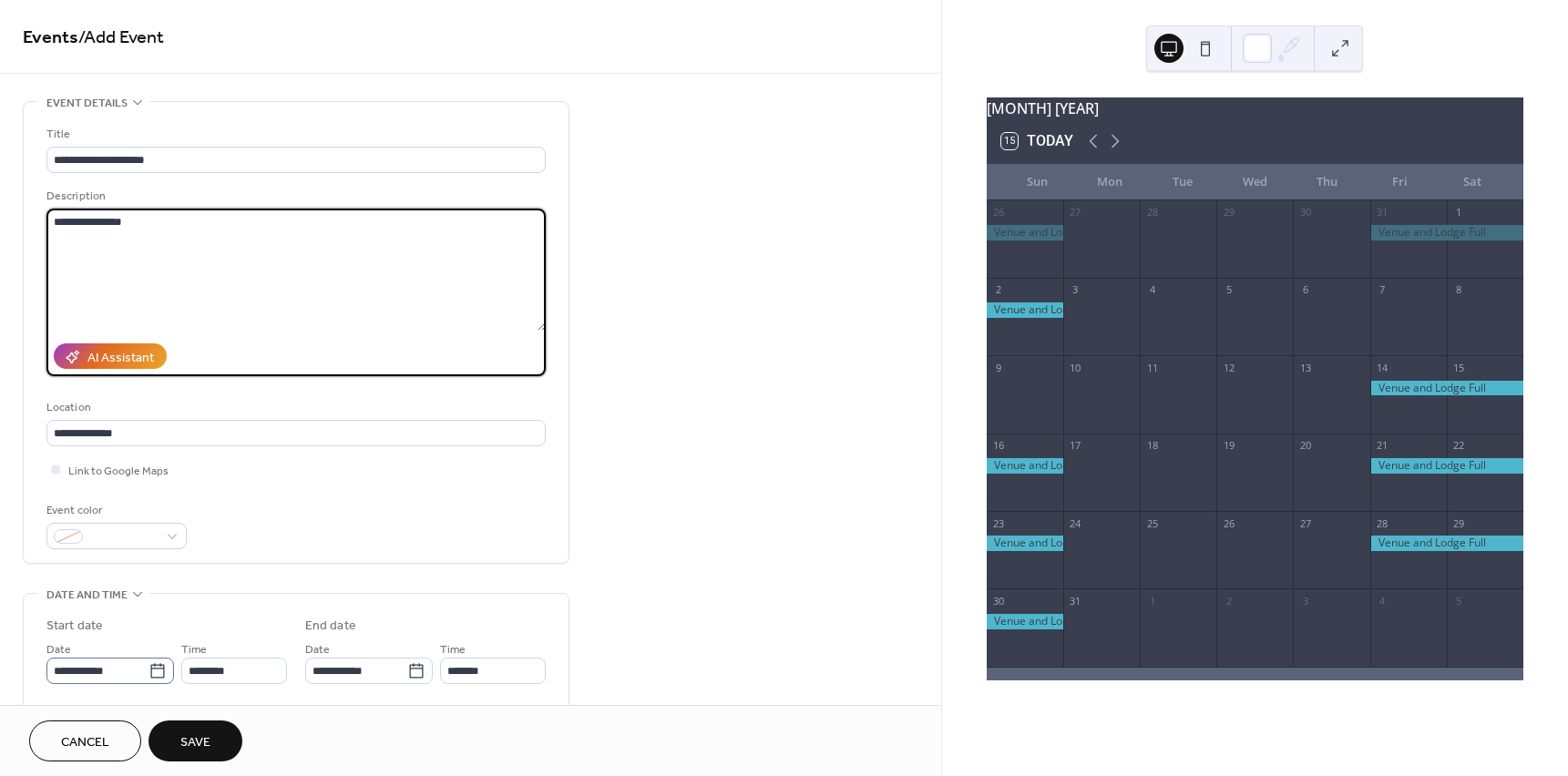 type on "**********" 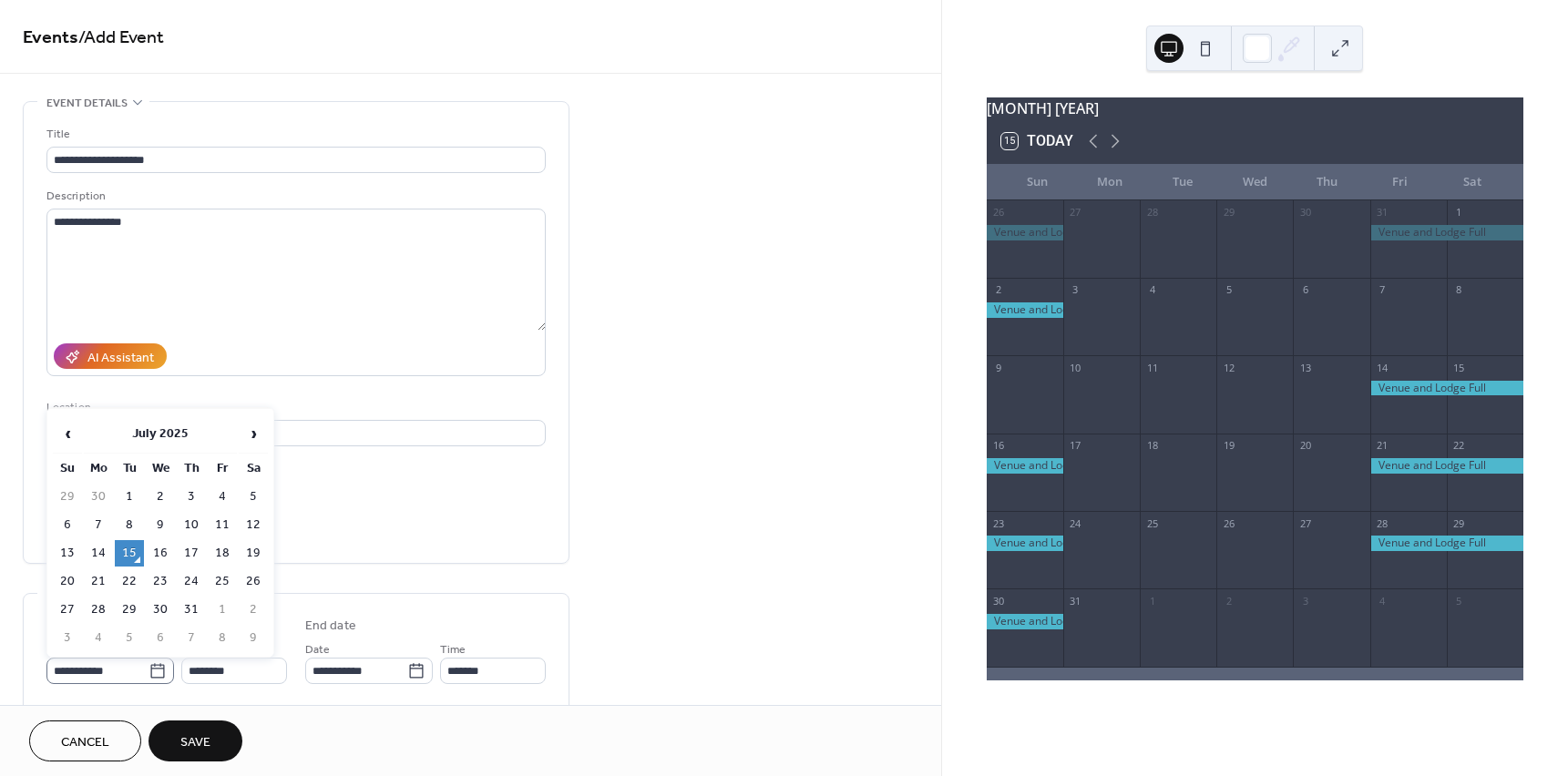 click 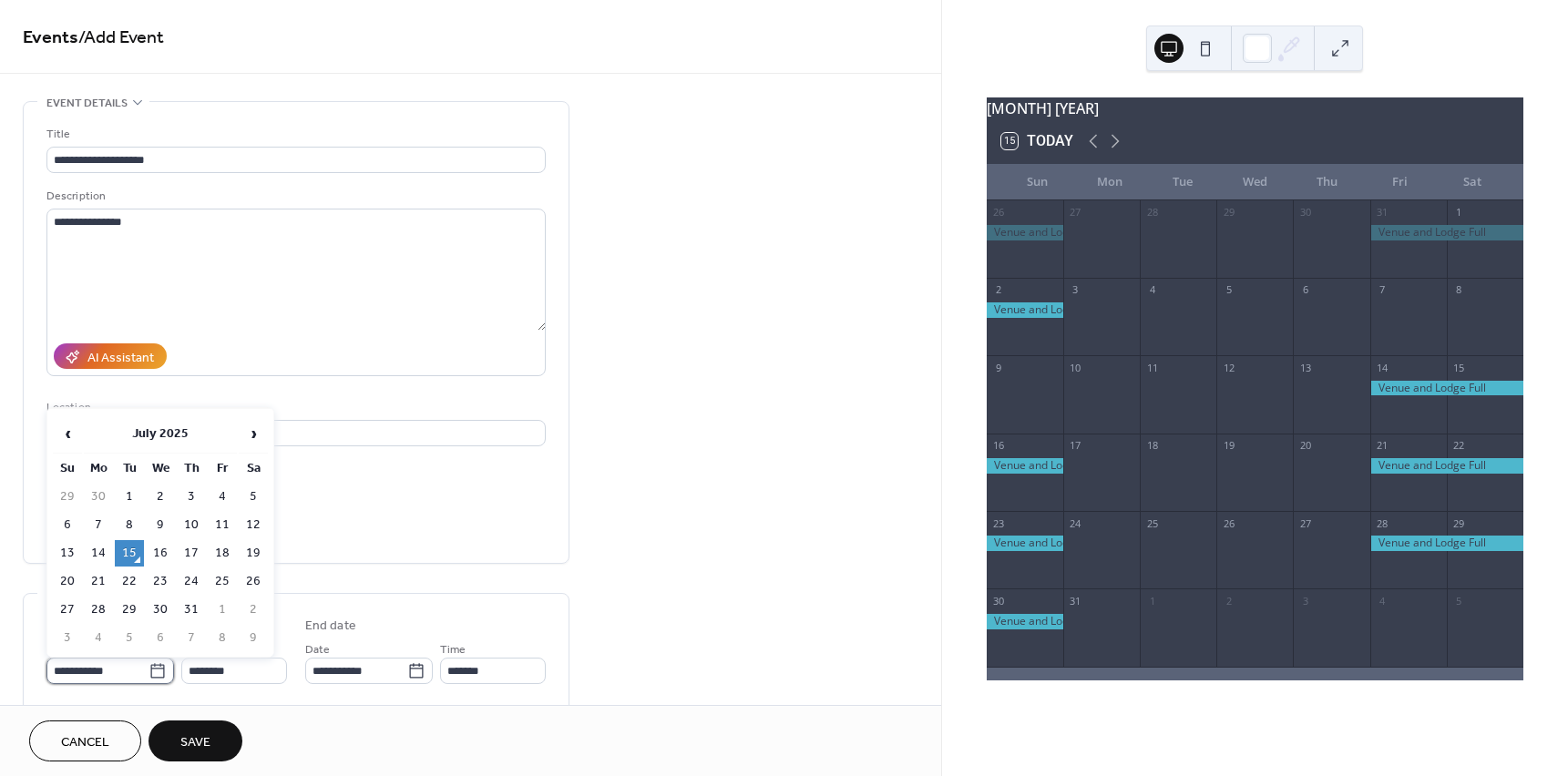 click on "**********" at bounding box center [97, 670] 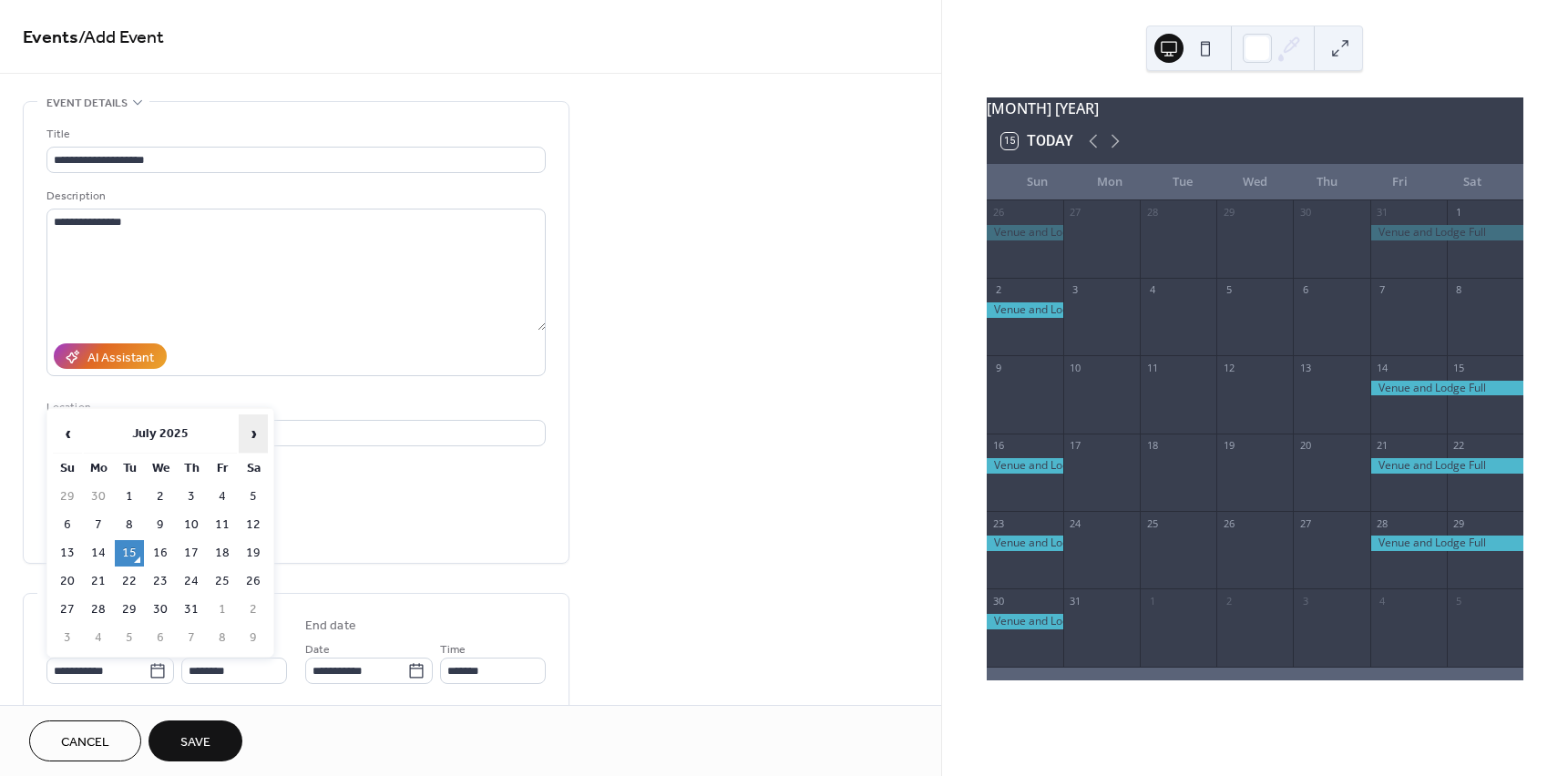 click on "›" at bounding box center (253, 434) 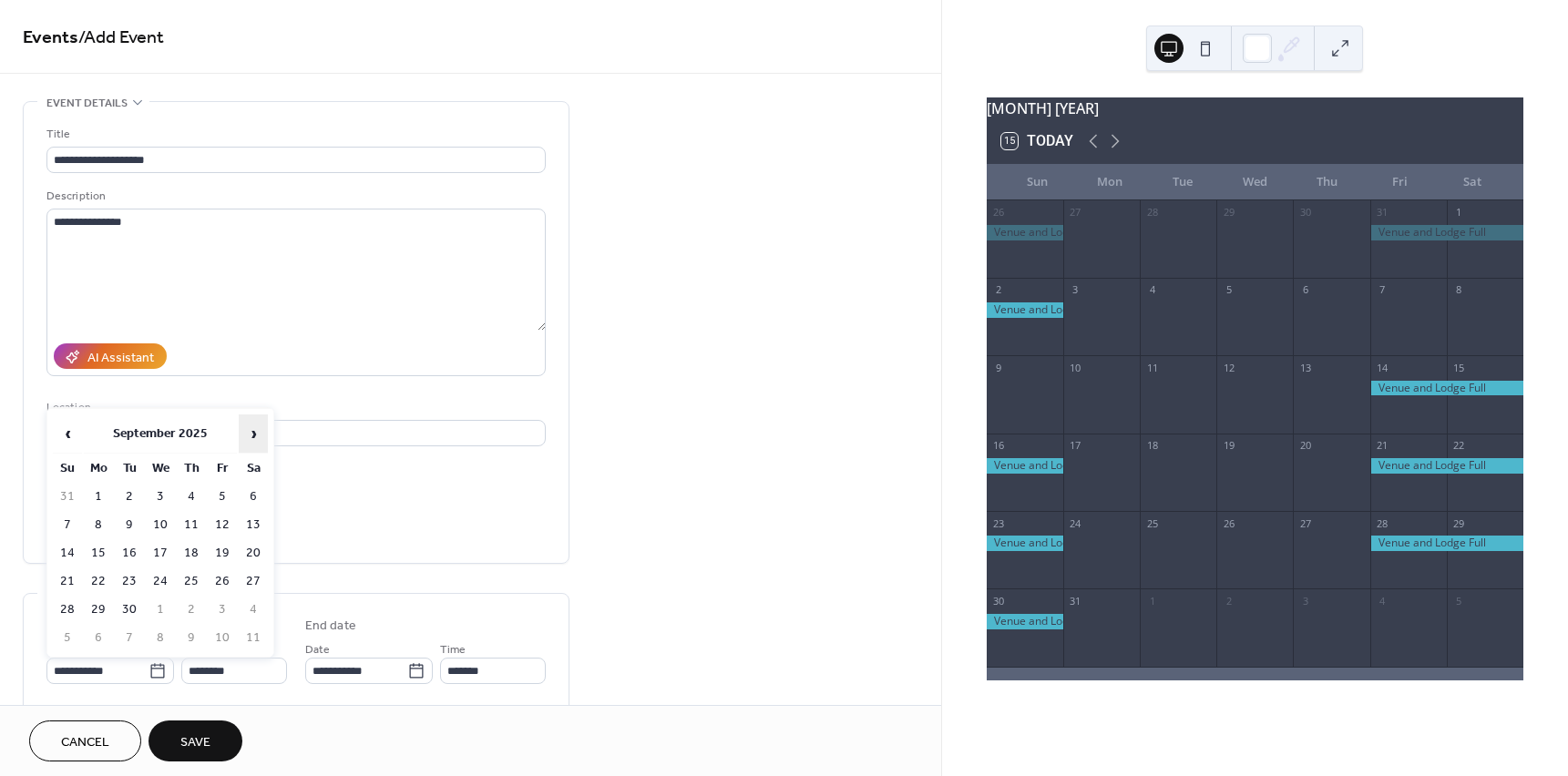 click on "›" at bounding box center [253, 434] 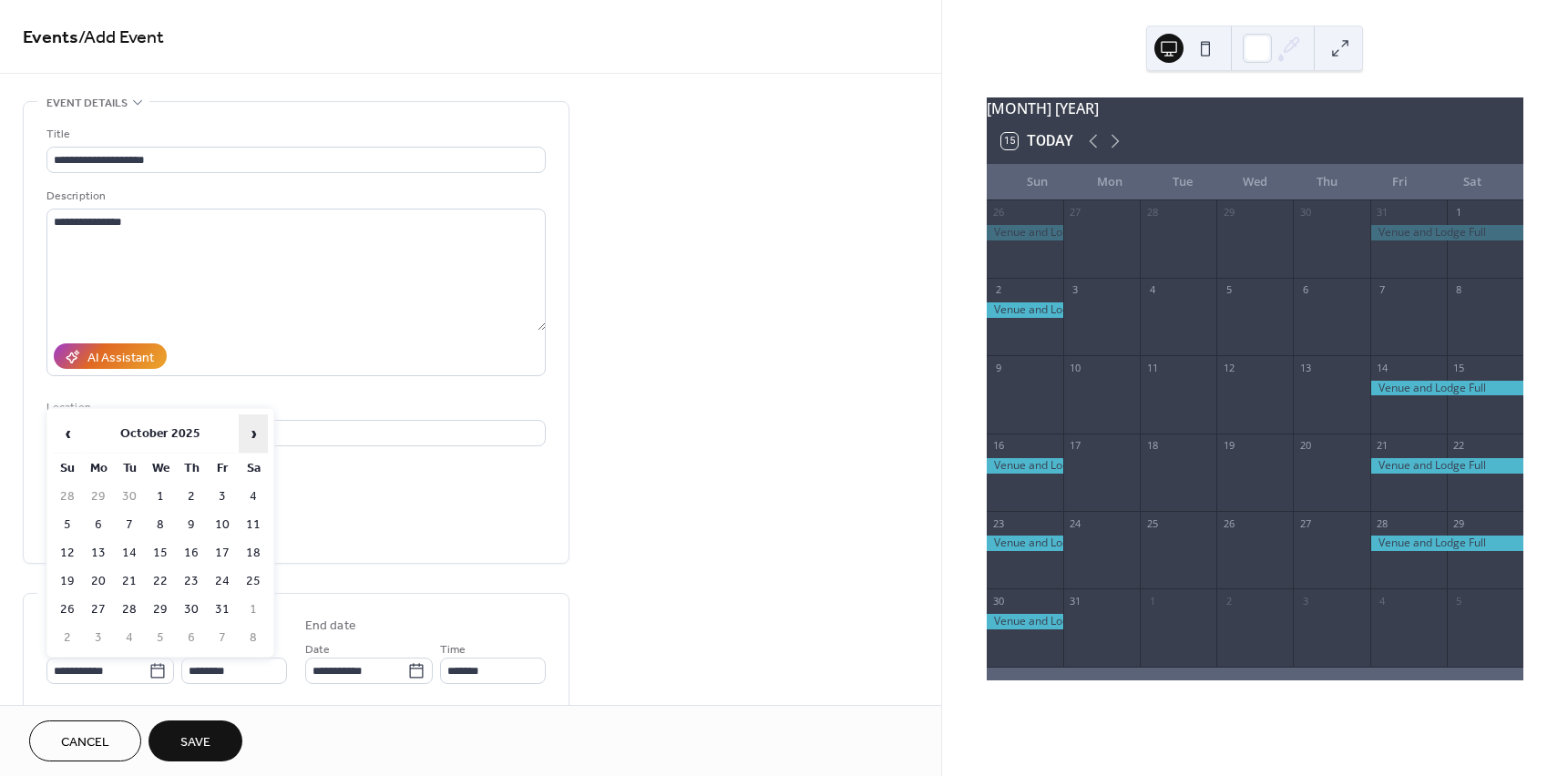 click on "›" at bounding box center (253, 434) 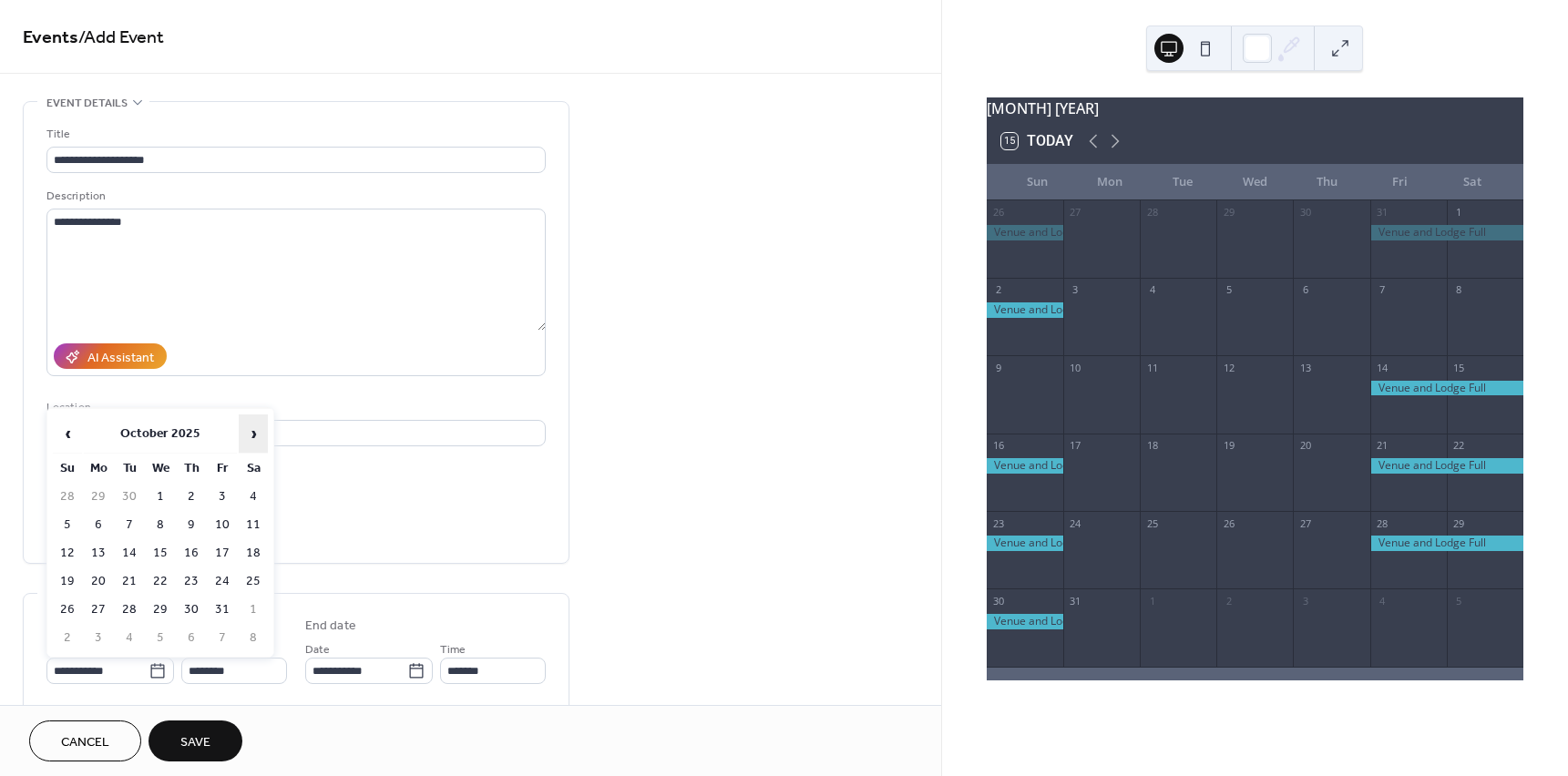click on "›" at bounding box center [253, 434] 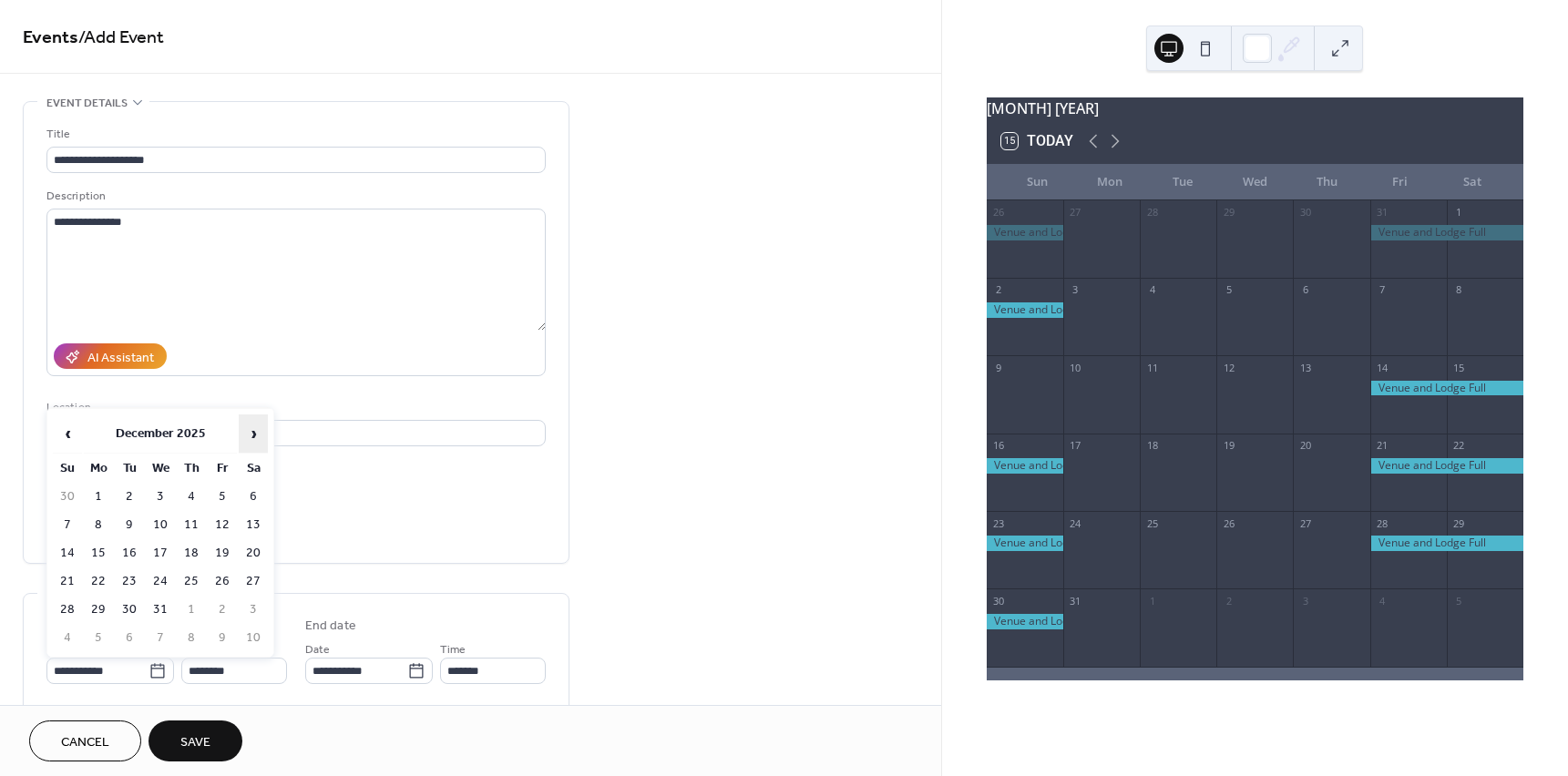 click on "›" at bounding box center [253, 434] 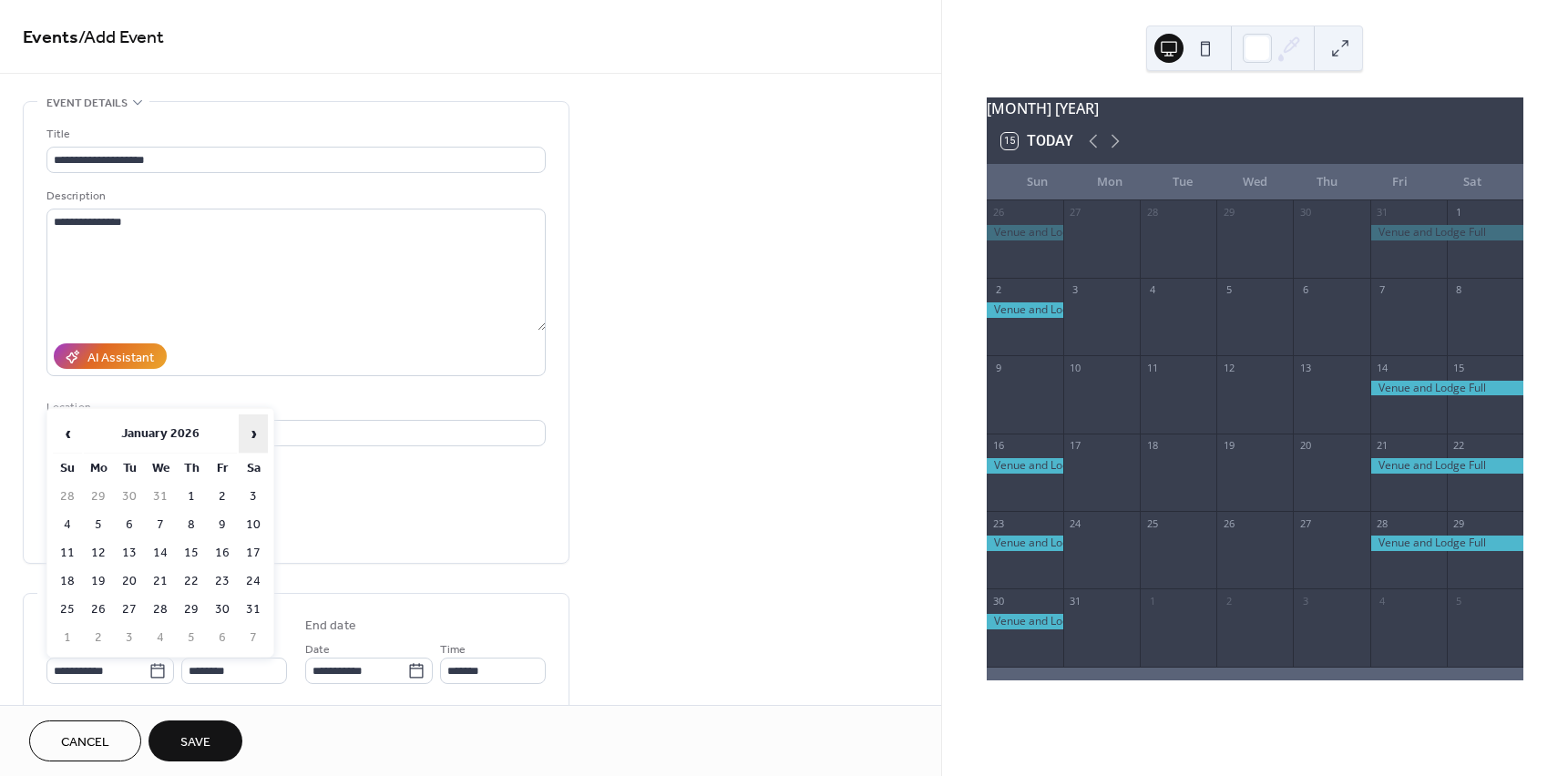 click on "›" at bounding box center (253, 434) 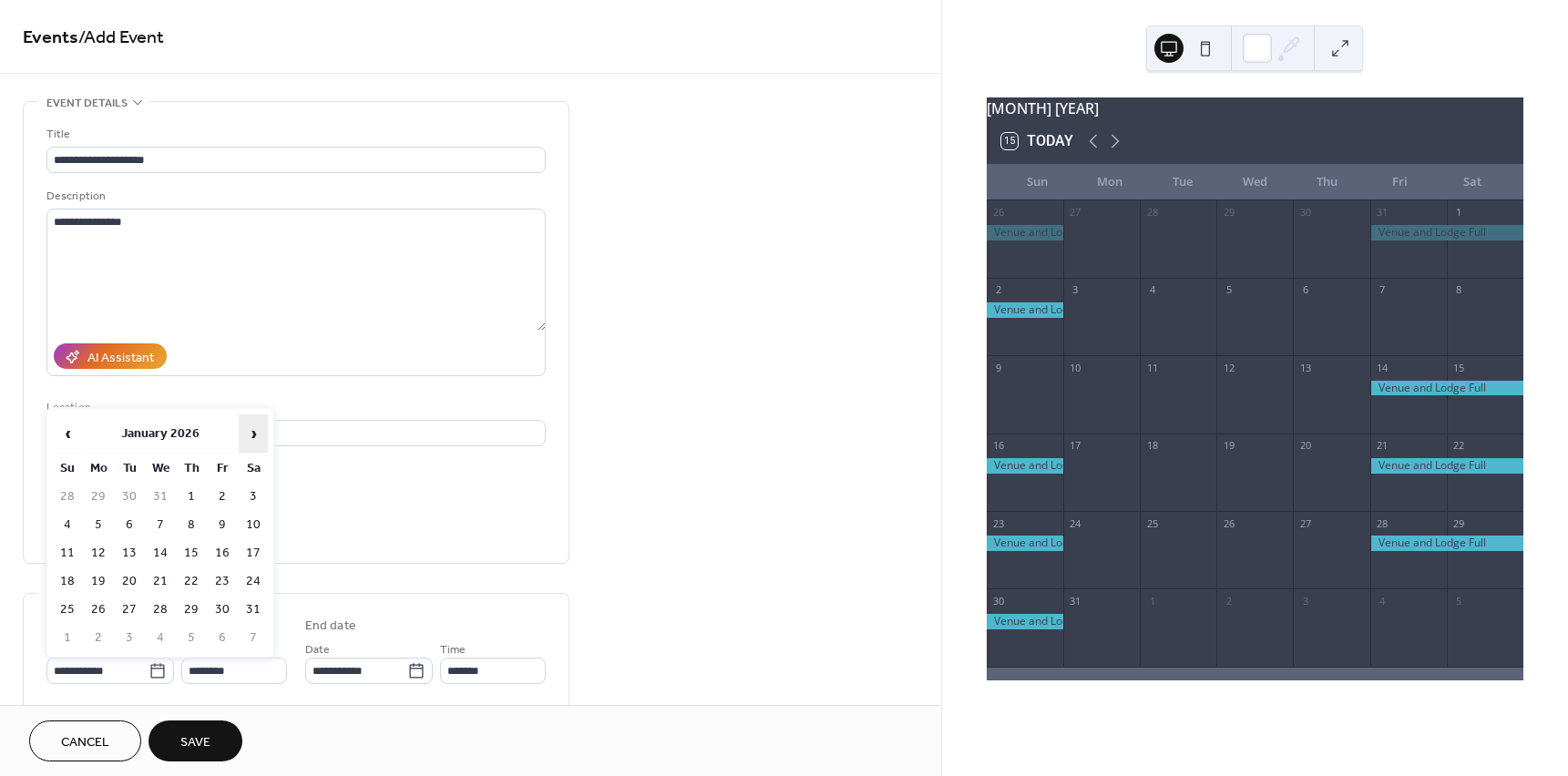 click on "›" at bounding box center [253, 434] 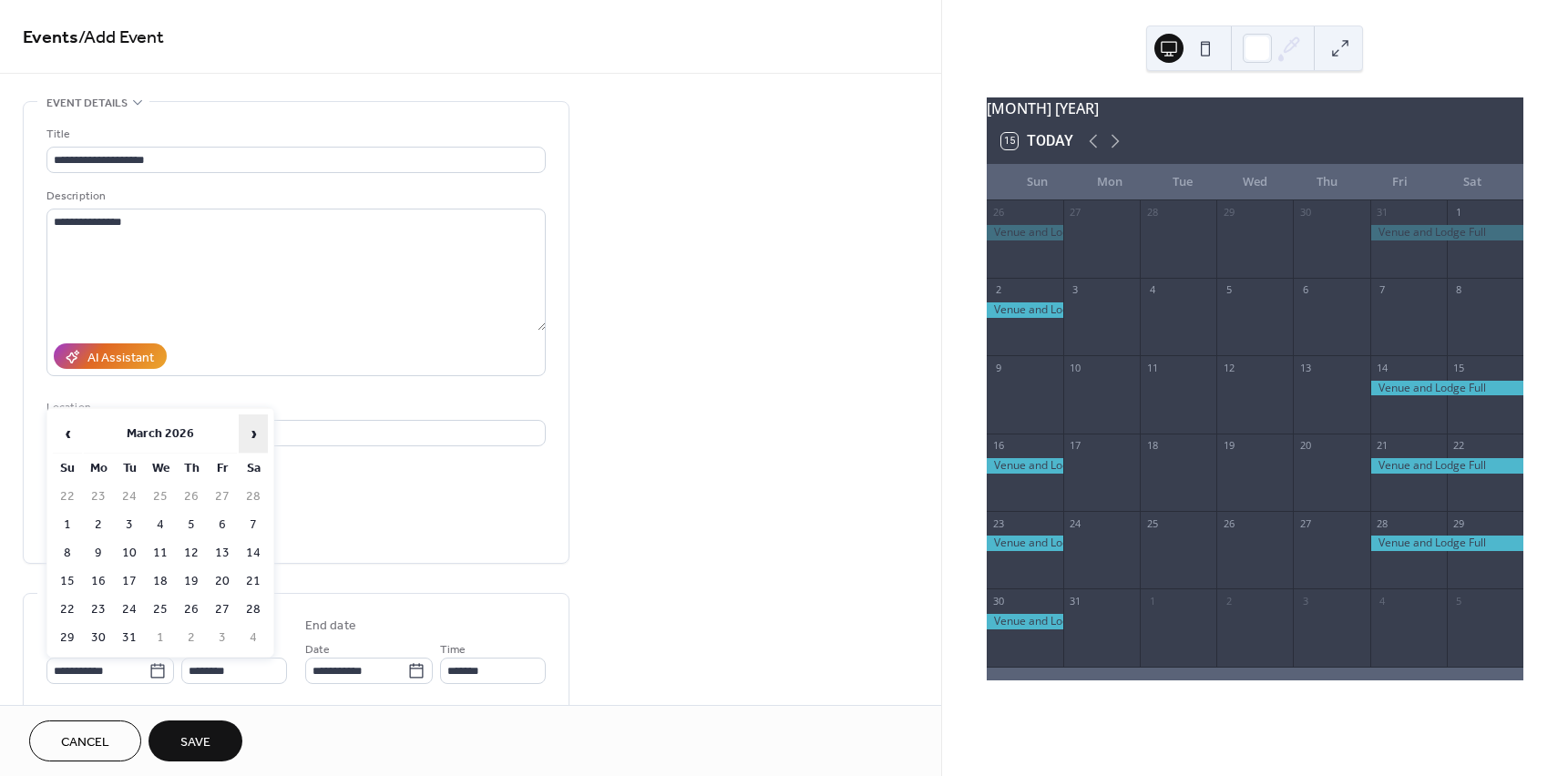 click on "›" at bounding box center (253, 434) 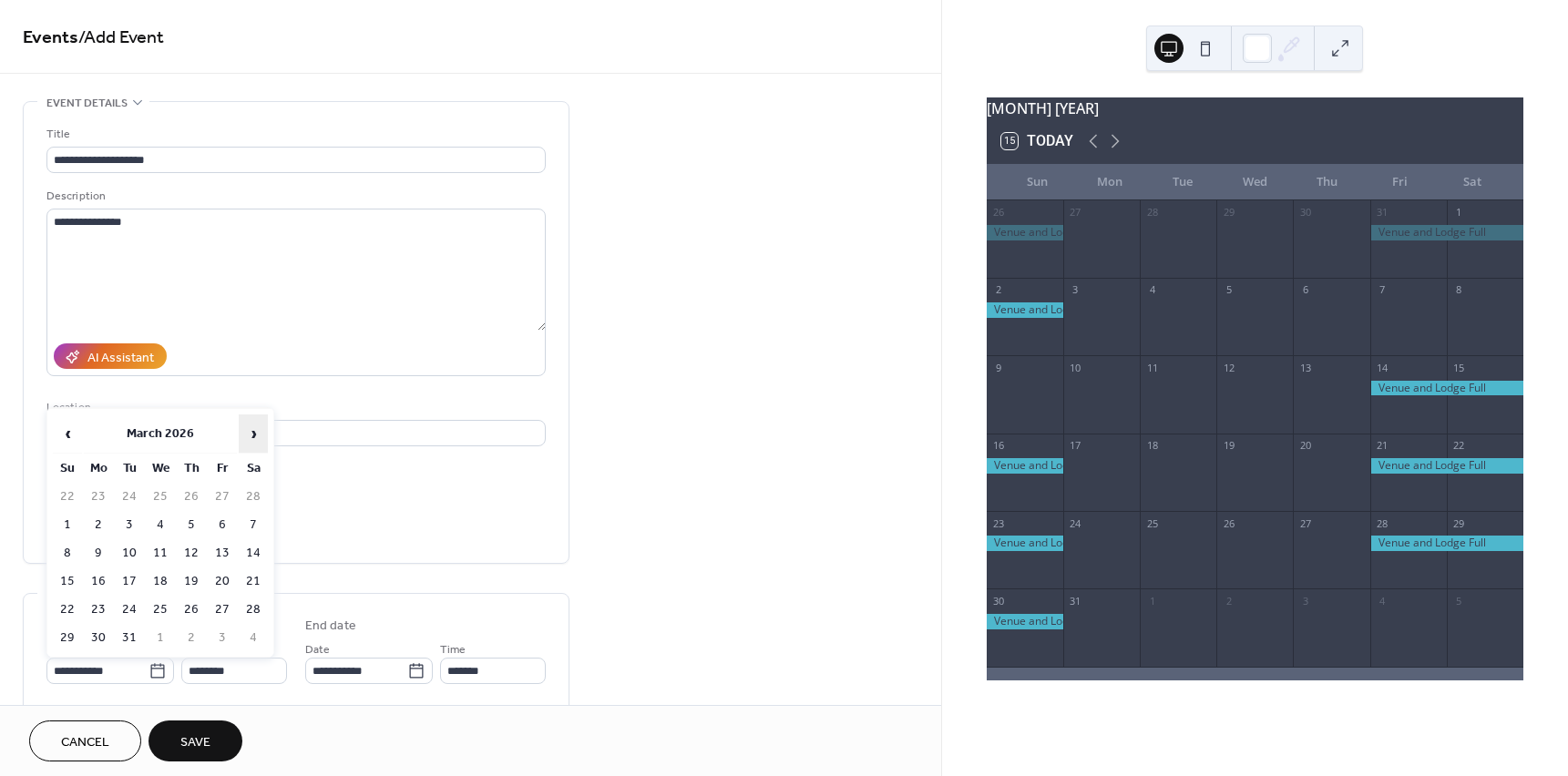 click on "›" at bounding box center [253, 434] 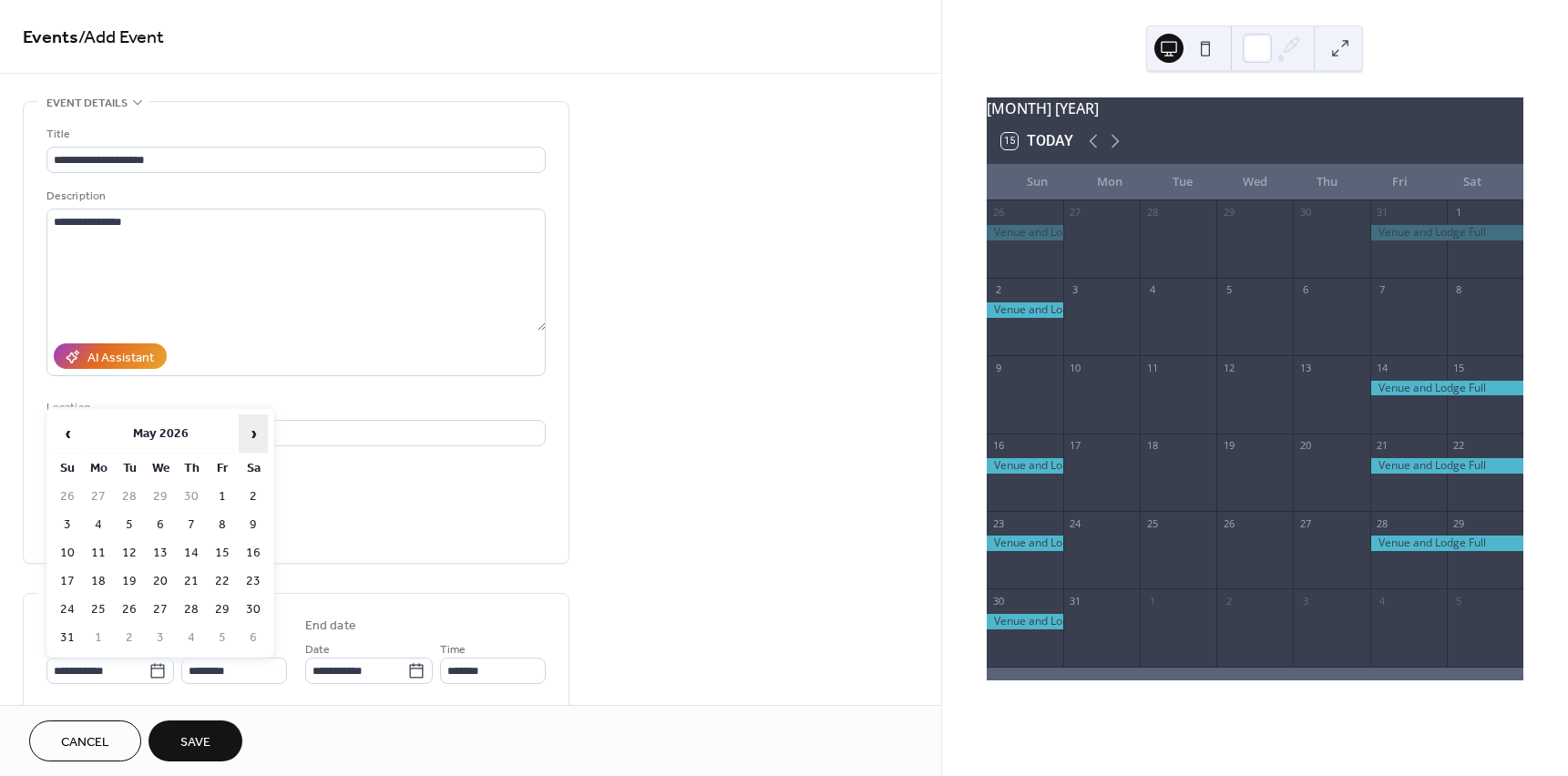 click on "›" at bounding box center (253, 434) 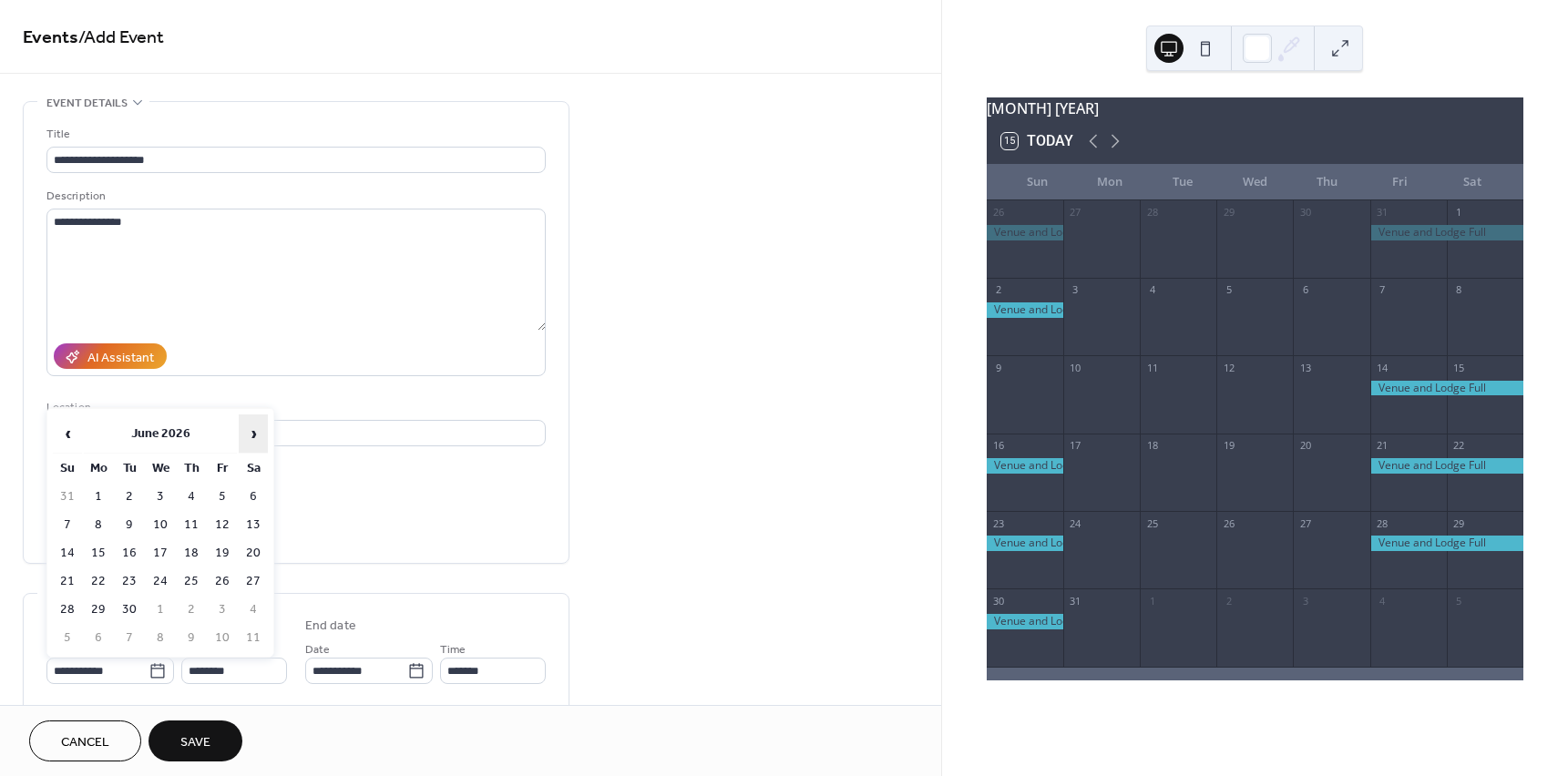 click on "›" at bounding box center (253, 434) 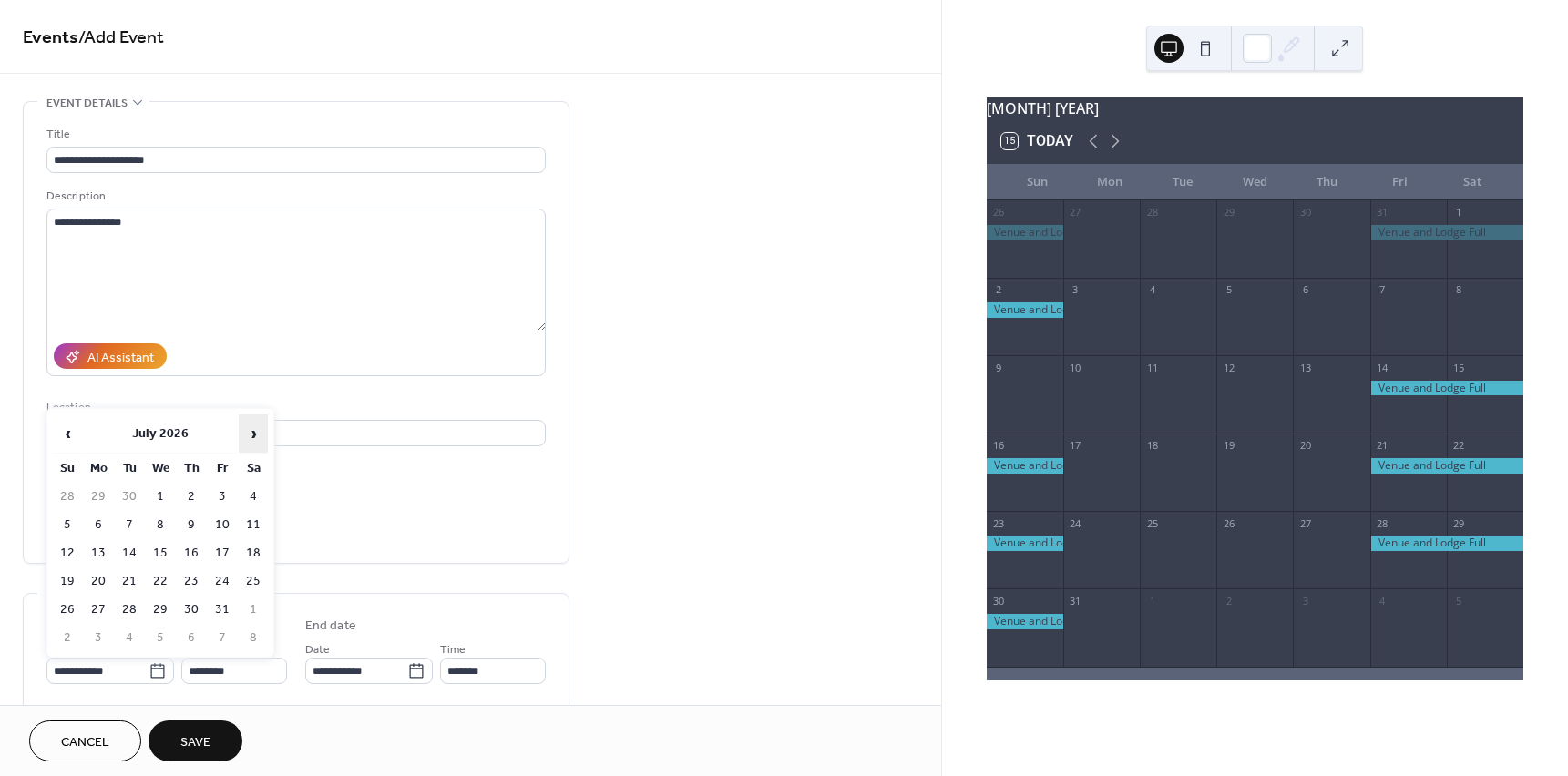 click on "›" at bounding box center [253, 434] 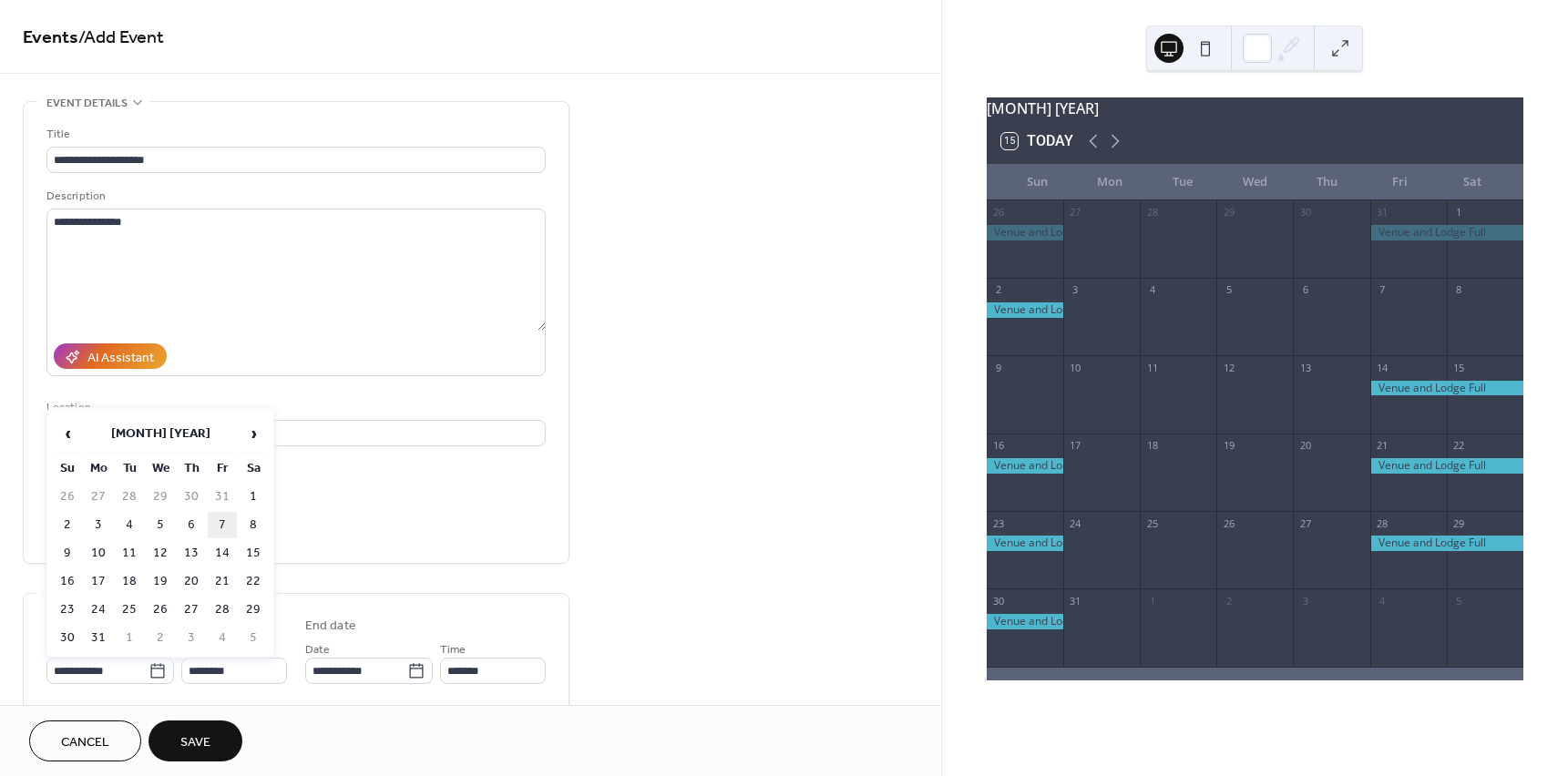 click on "7" at bounding box center [222, 525] 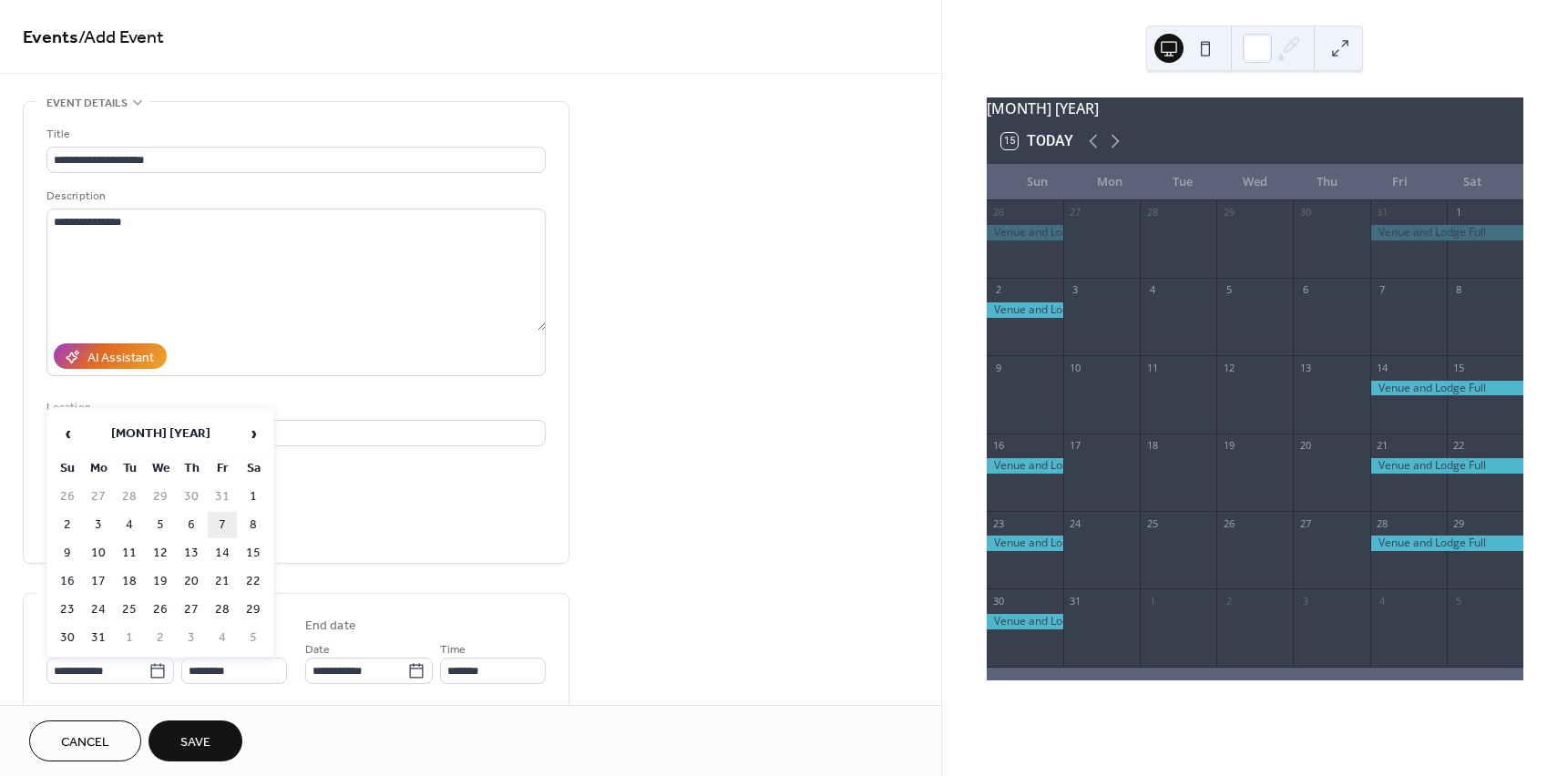 type on "**********" 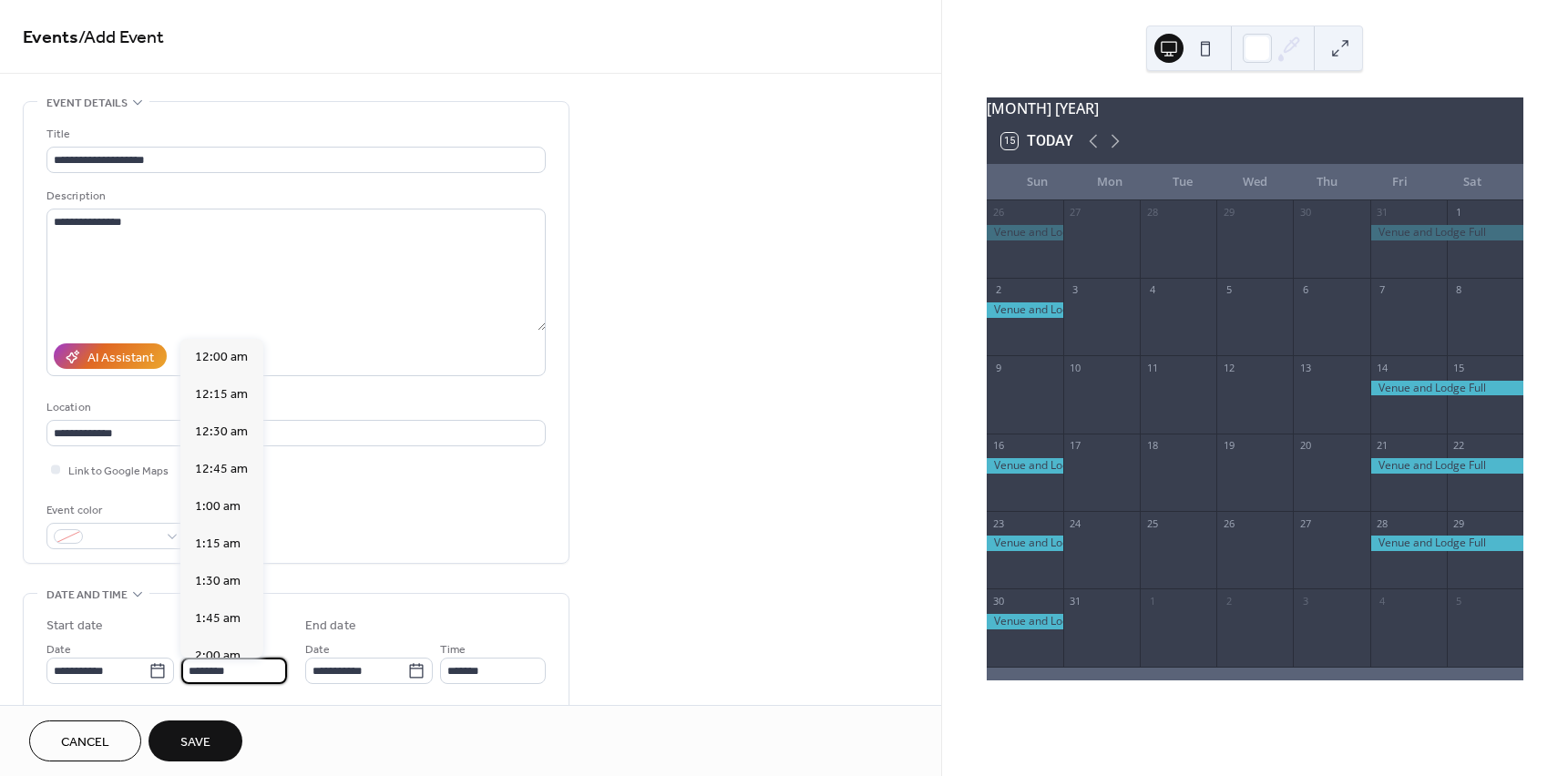 click on "********" at bounding box center [234, 670] 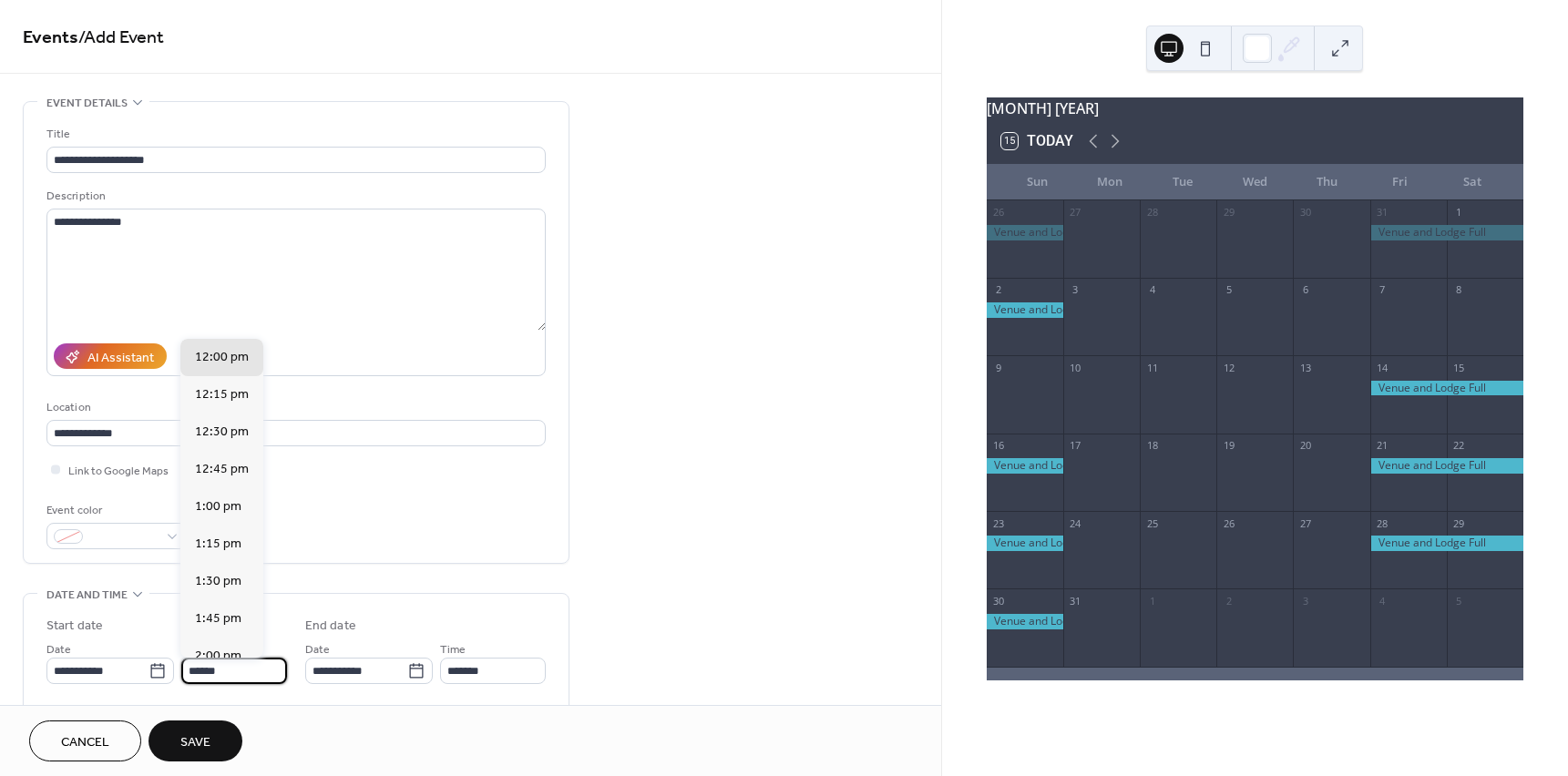 scroll, scrollTop: 0, scrollLeft: 0, axis: both 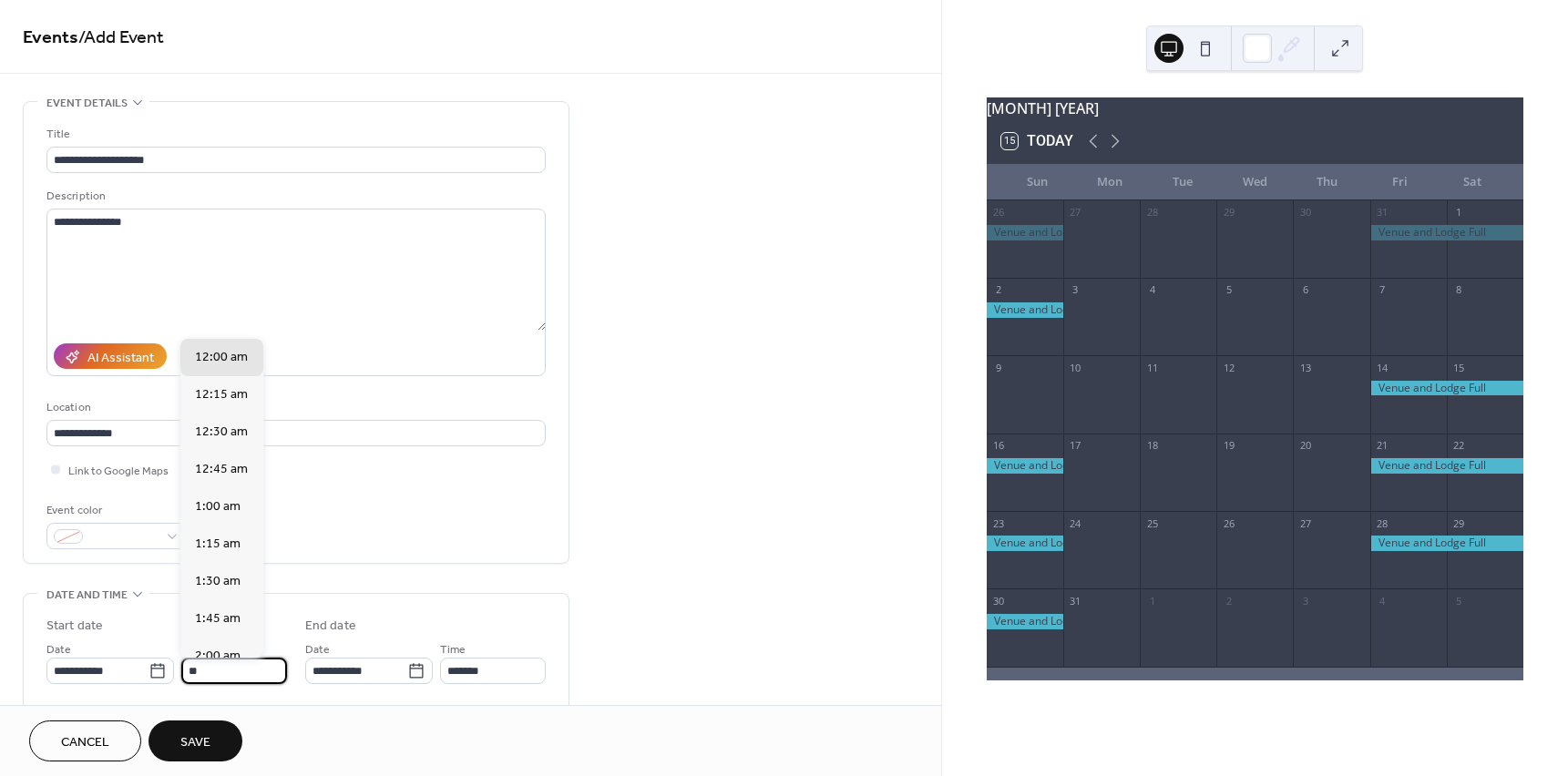 type on "*" 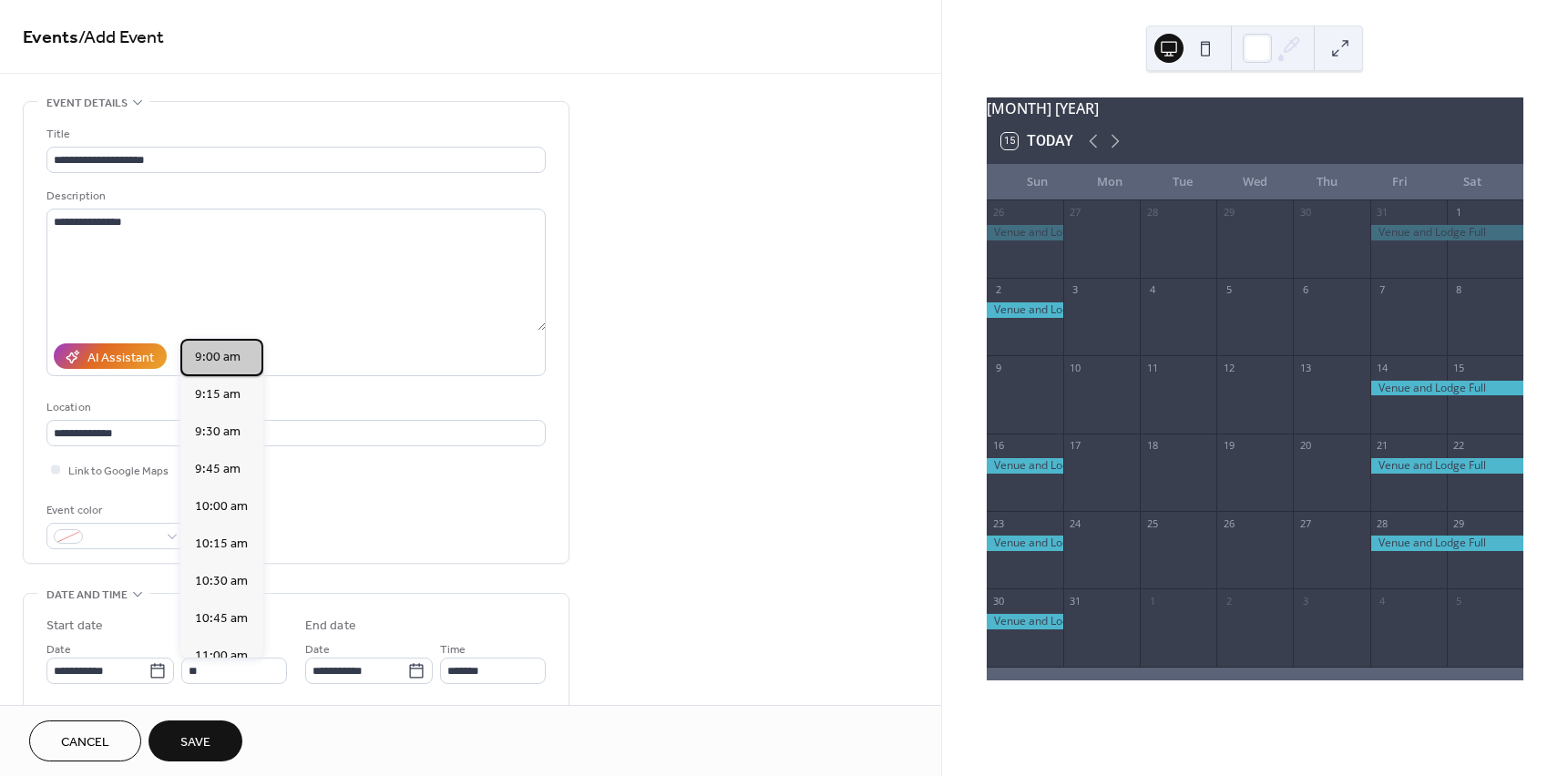 click on "9:00 am" at bounding box center (218, 357) 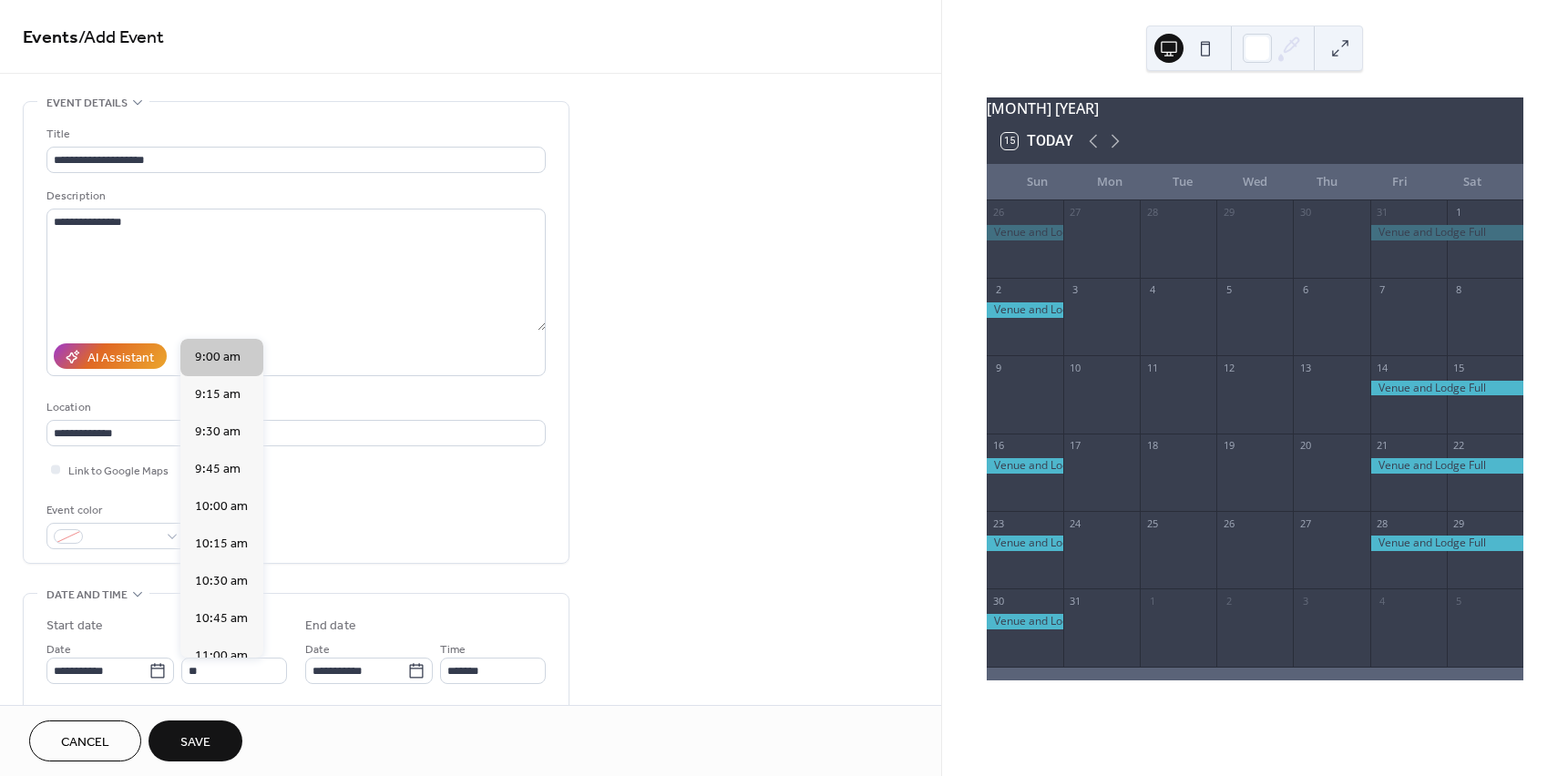 type on "*******" 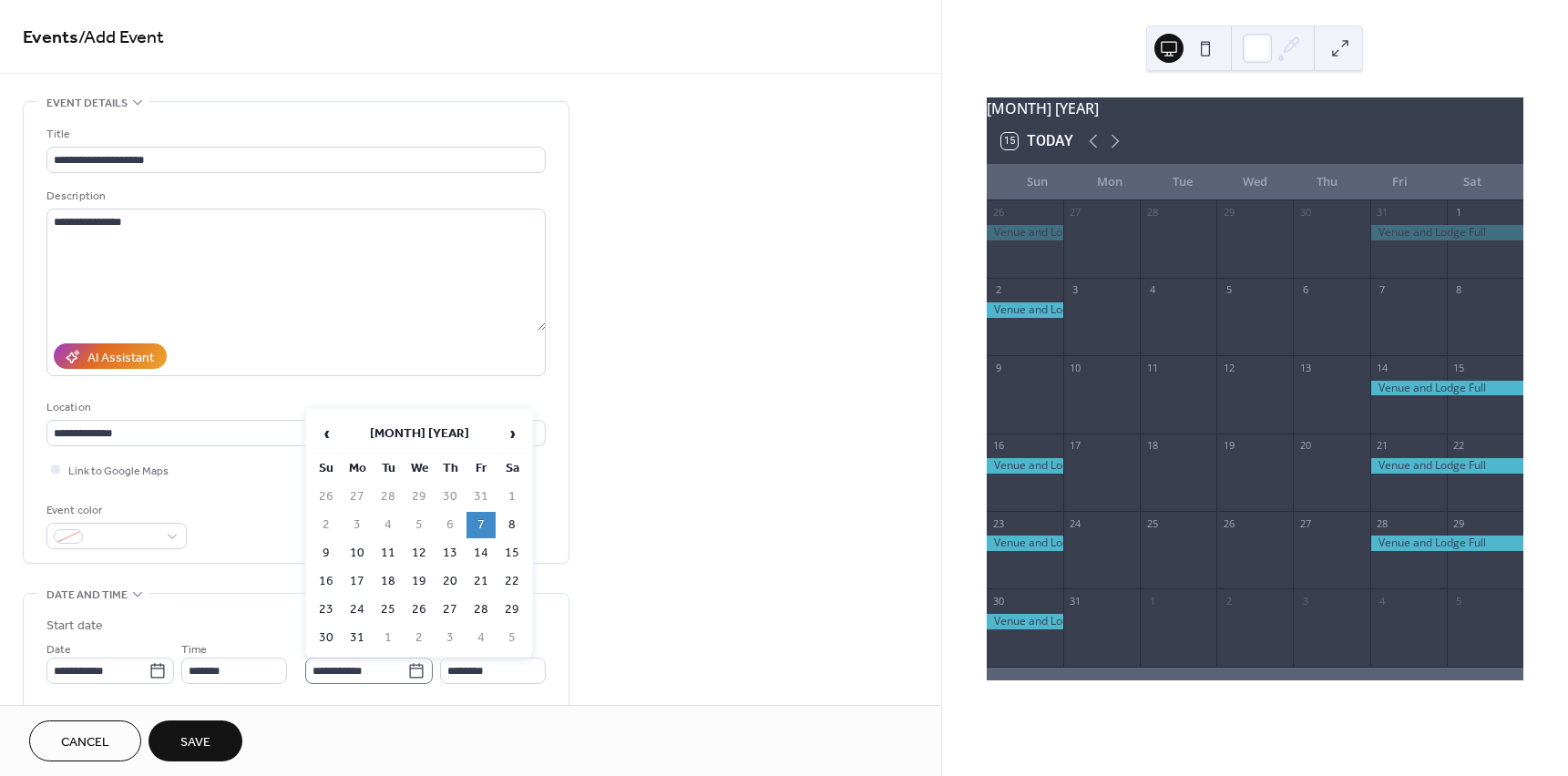 click 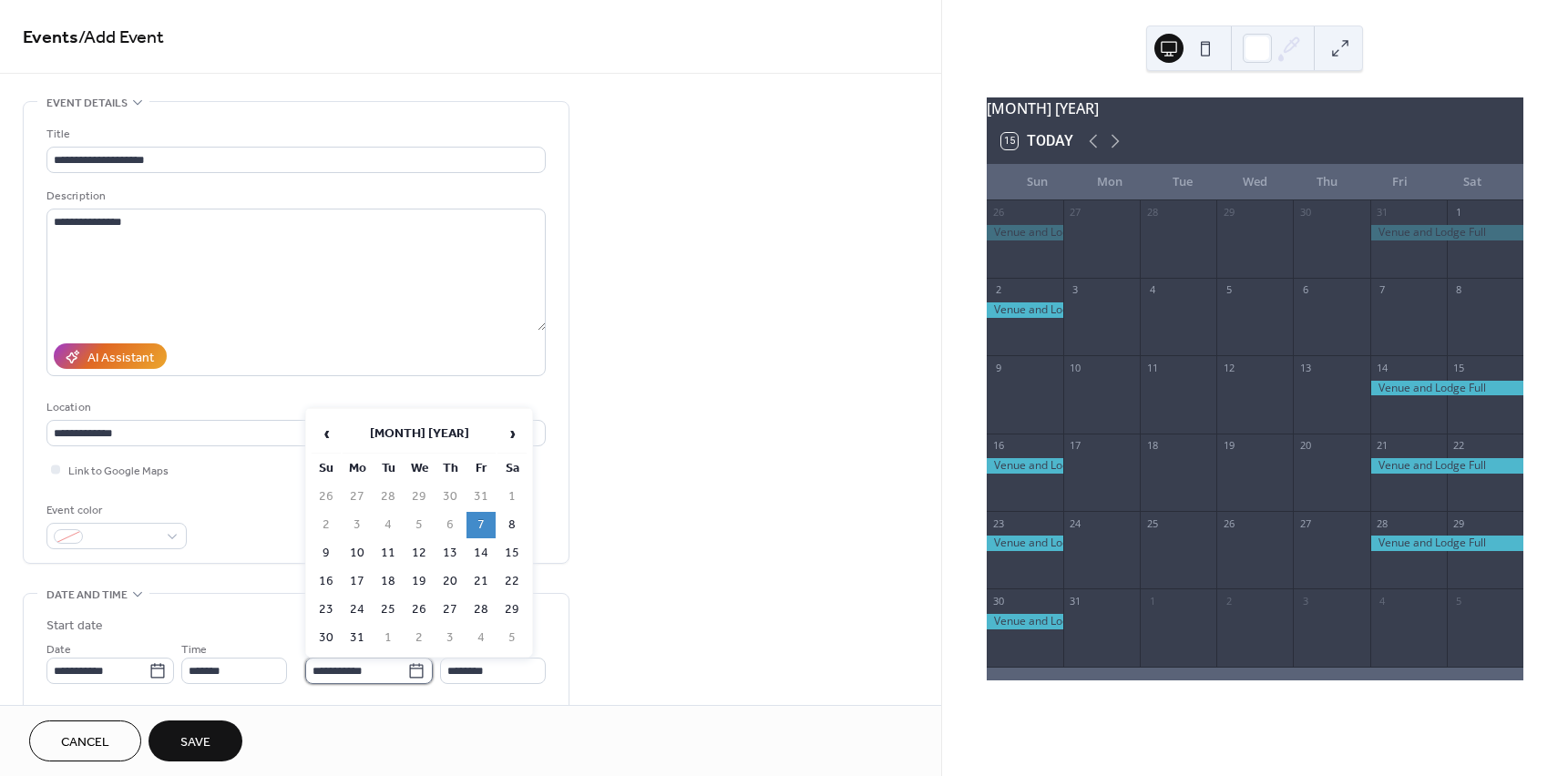 click on "**********" at bounding box center [356, 670] 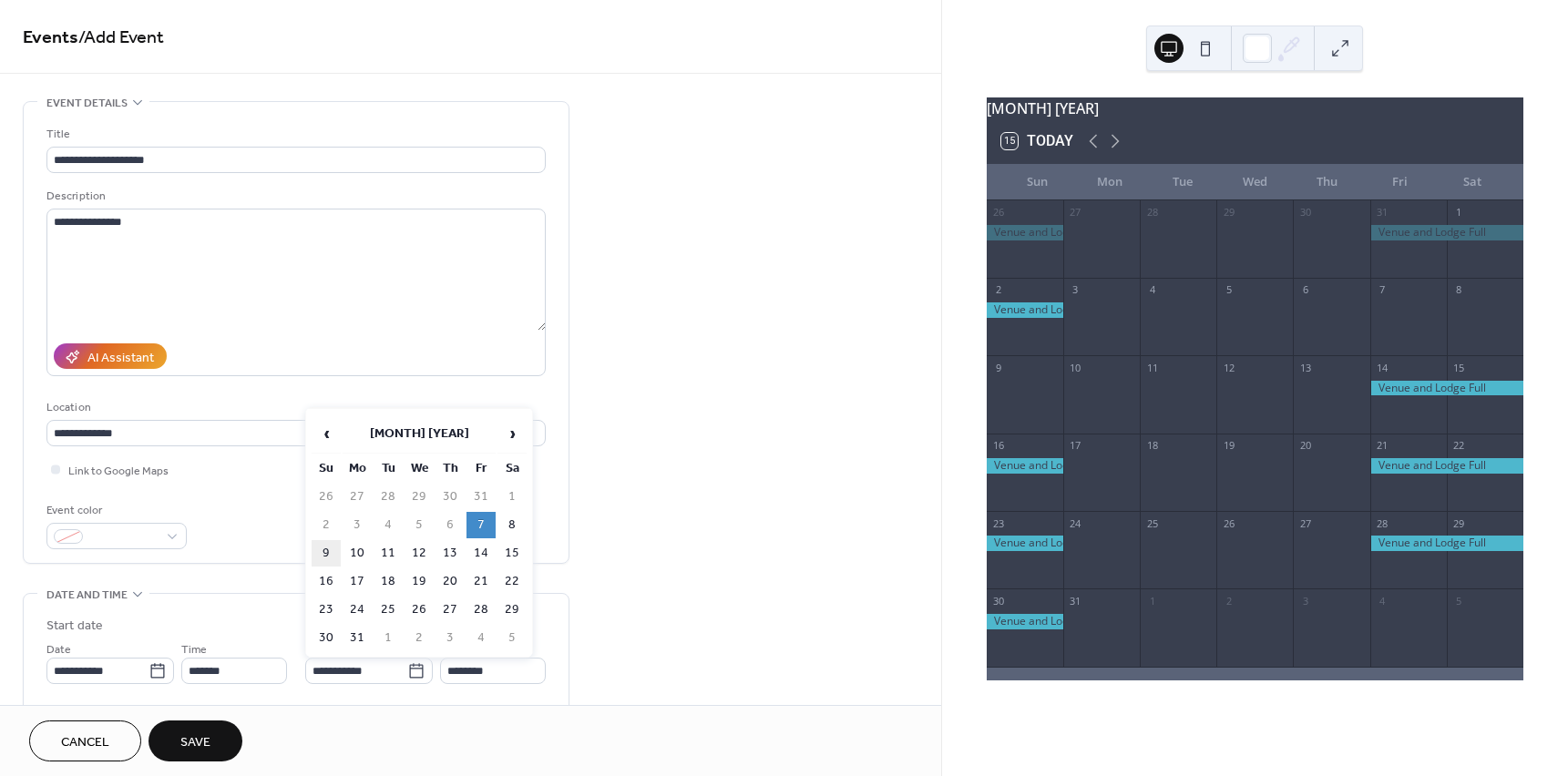 click on "9" at bounding box center [326, 553] 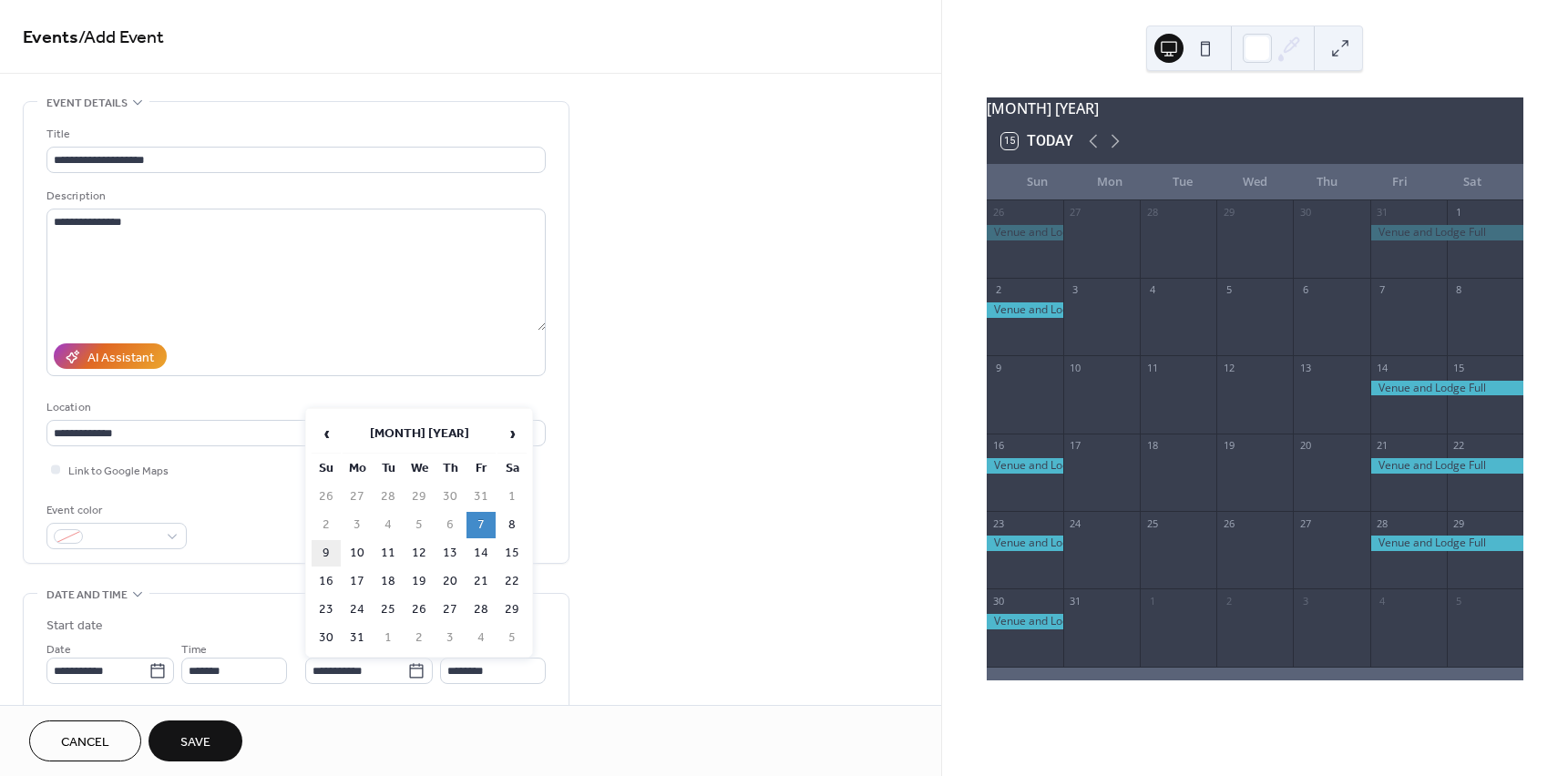 type on "**********" 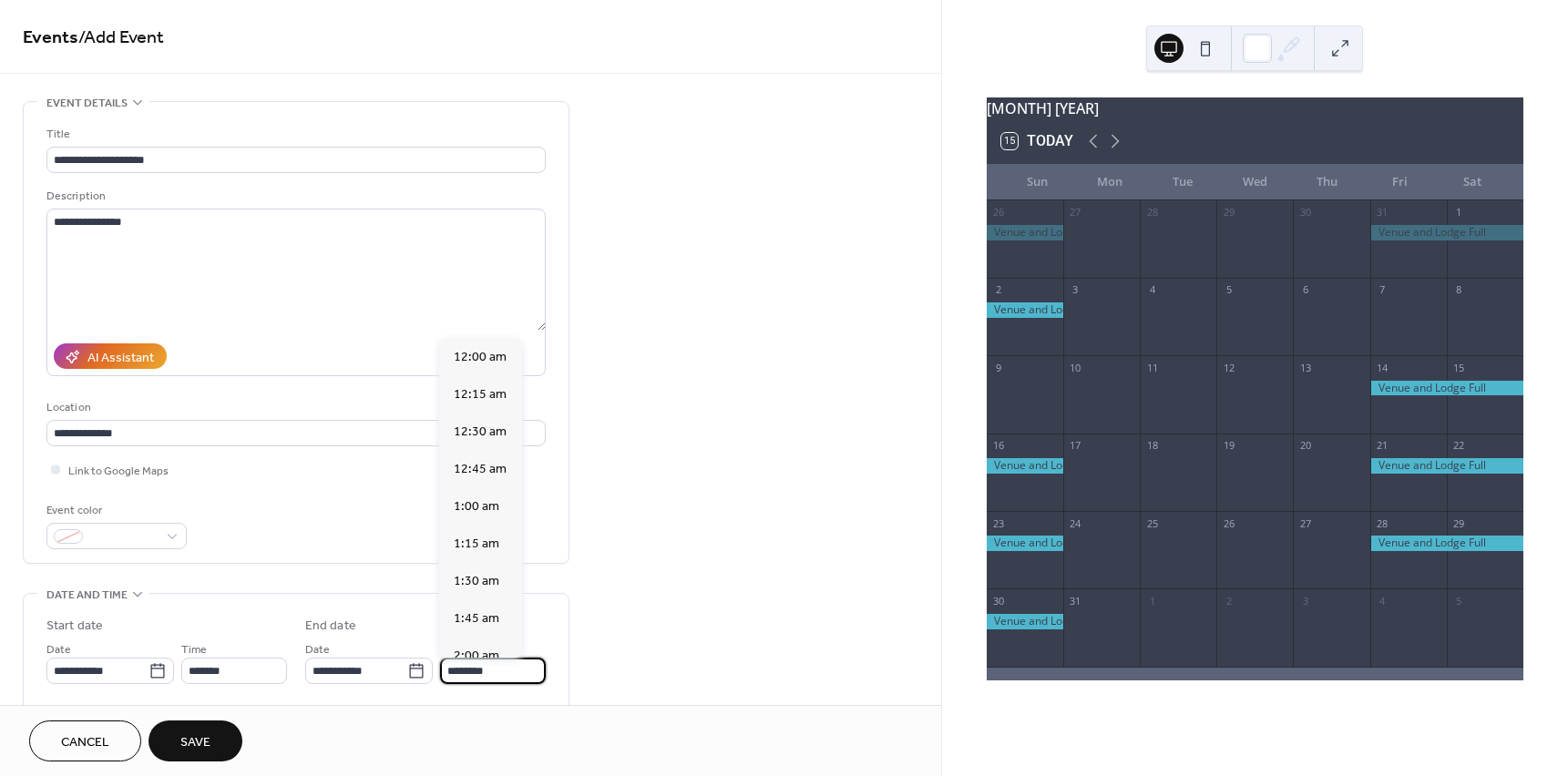 scroll, scrollTop: 1494, scrollLeft: 0, axis: vertical 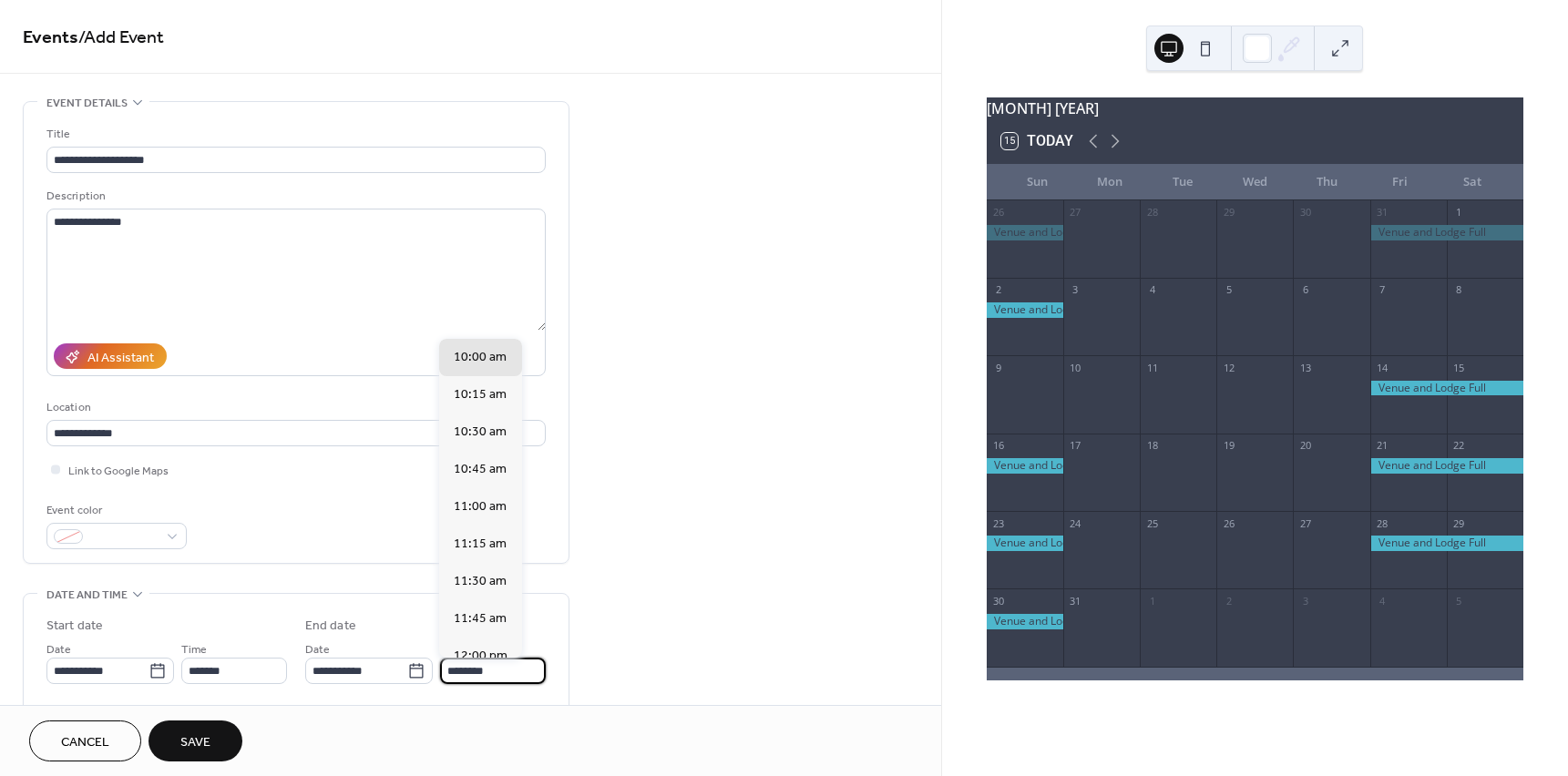 click on "********" at bounding box center [493, 670] 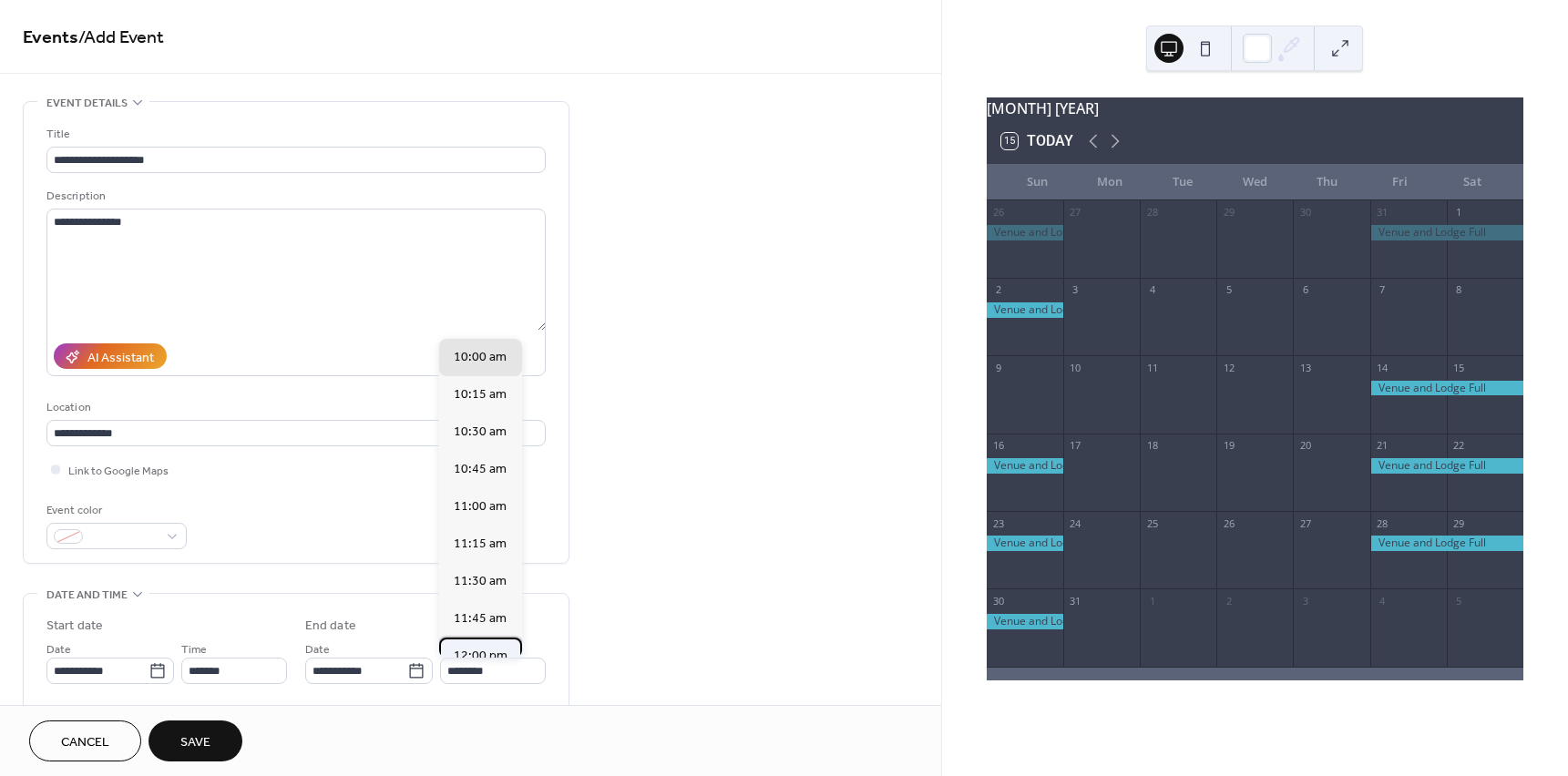 click on "12:00 pm" at bounding box center [480, 656] 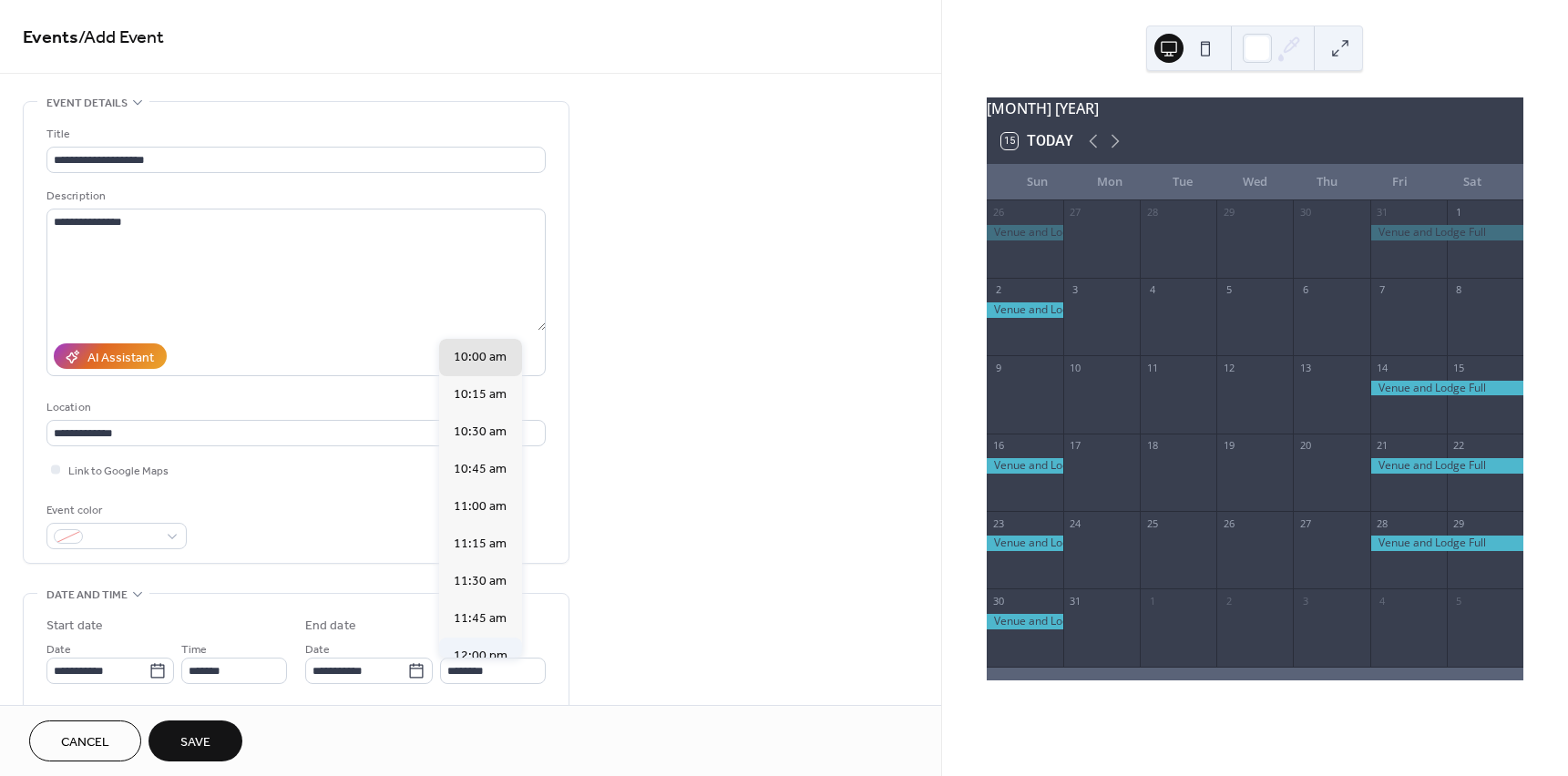 type on "********" 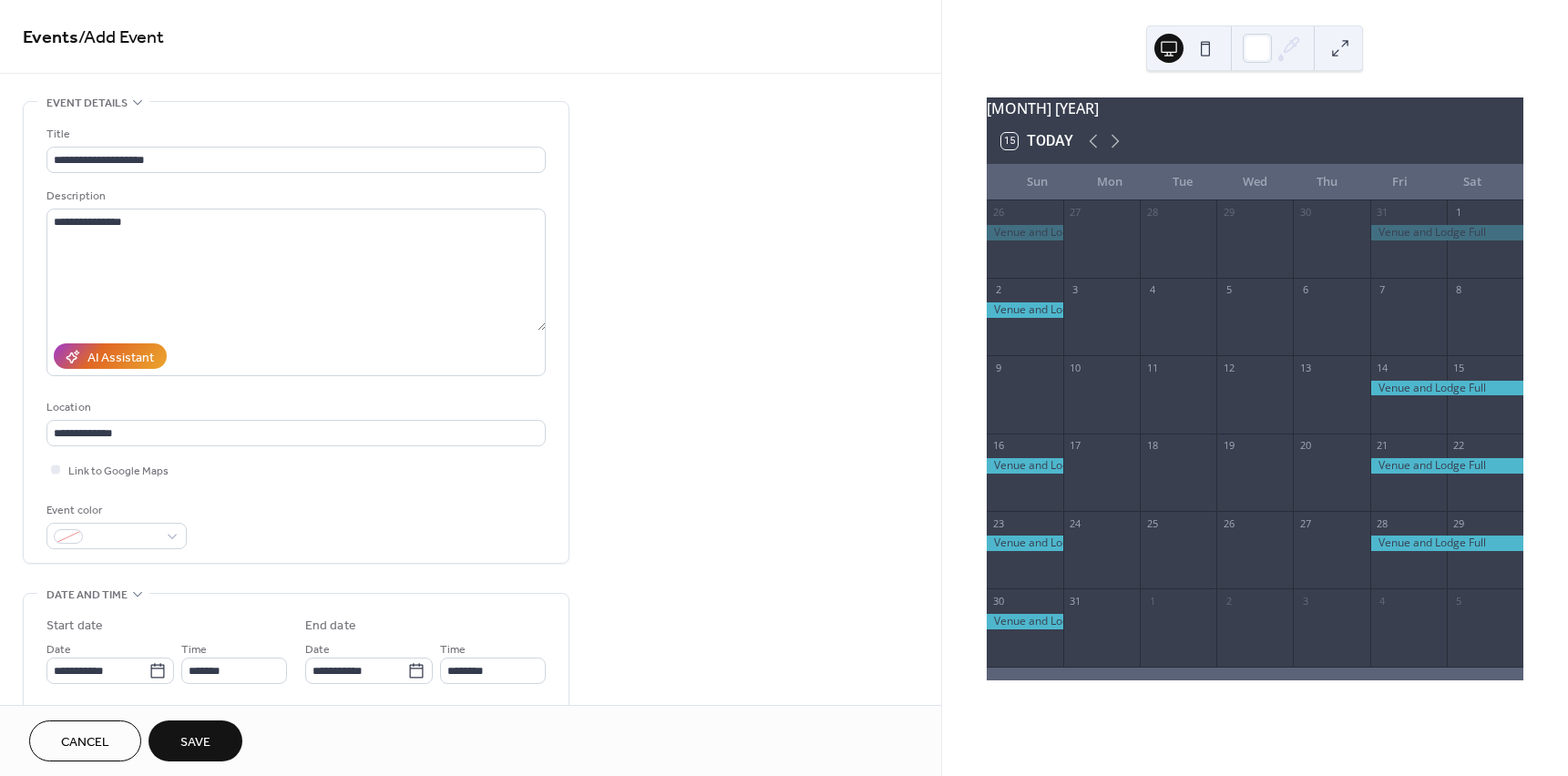 click on "Save" at bounding box center [195, 740] 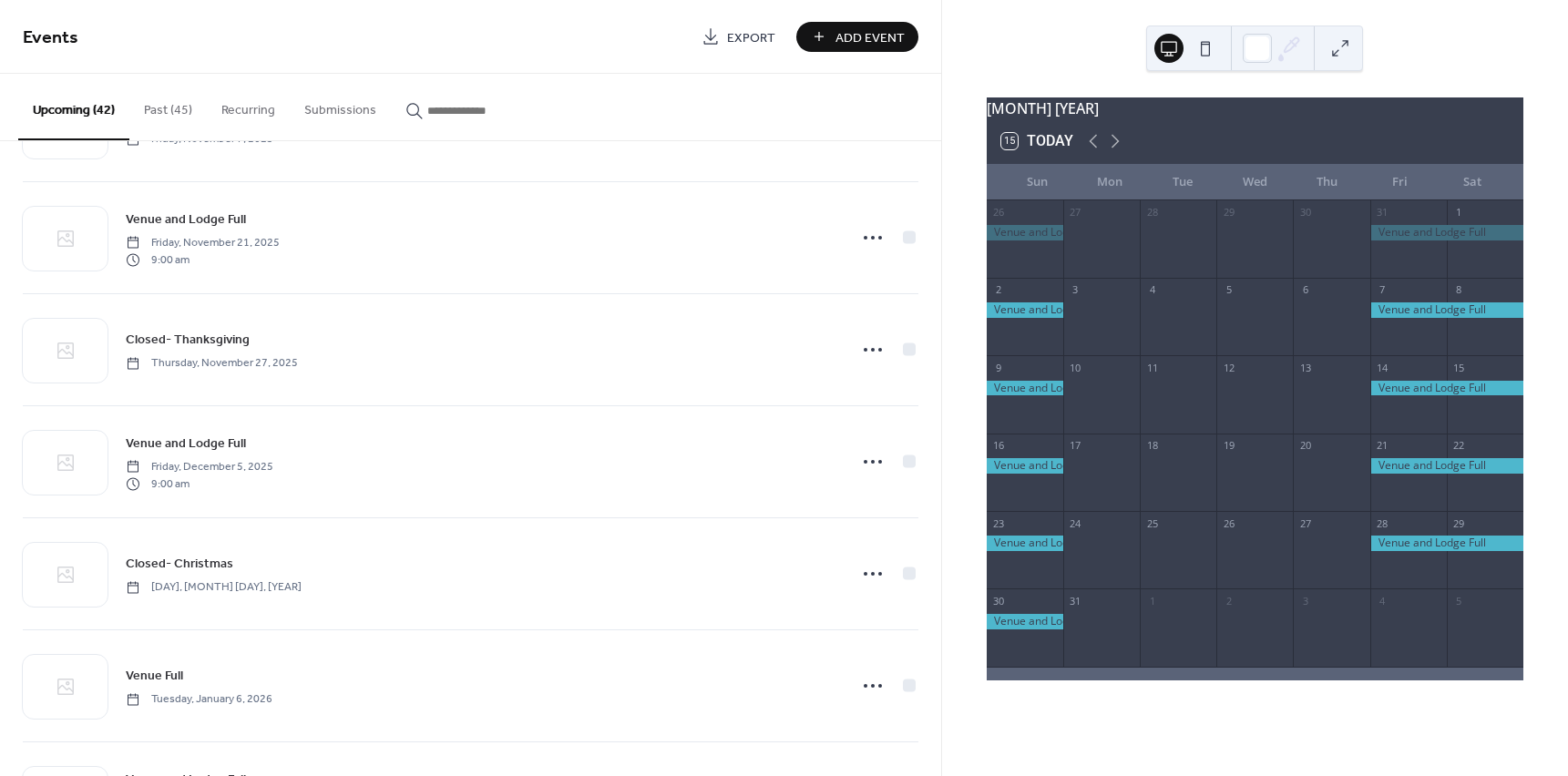 scroll, scrollTop: 2777, scrollLeft: 0, axis: vertical 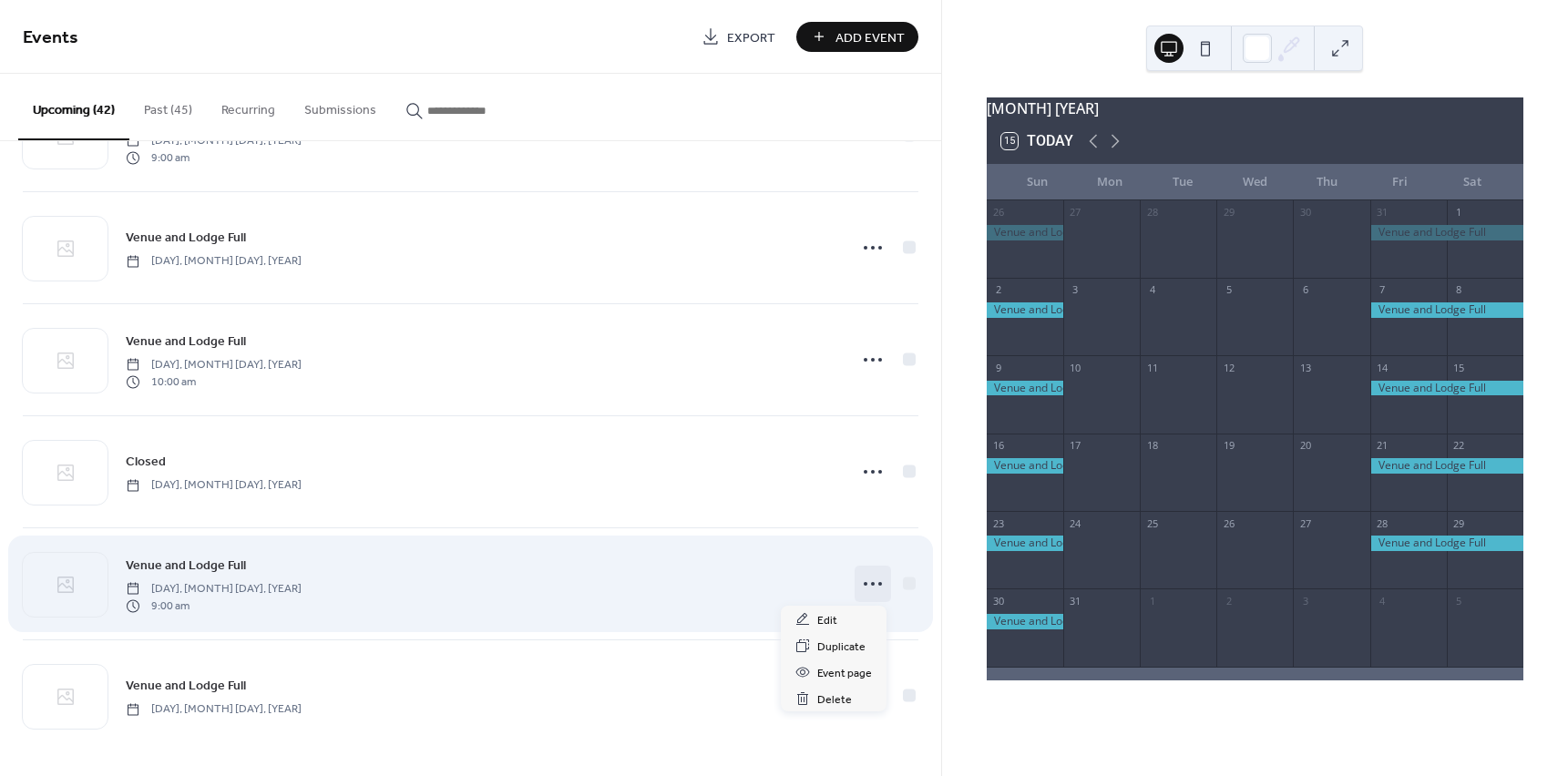 click 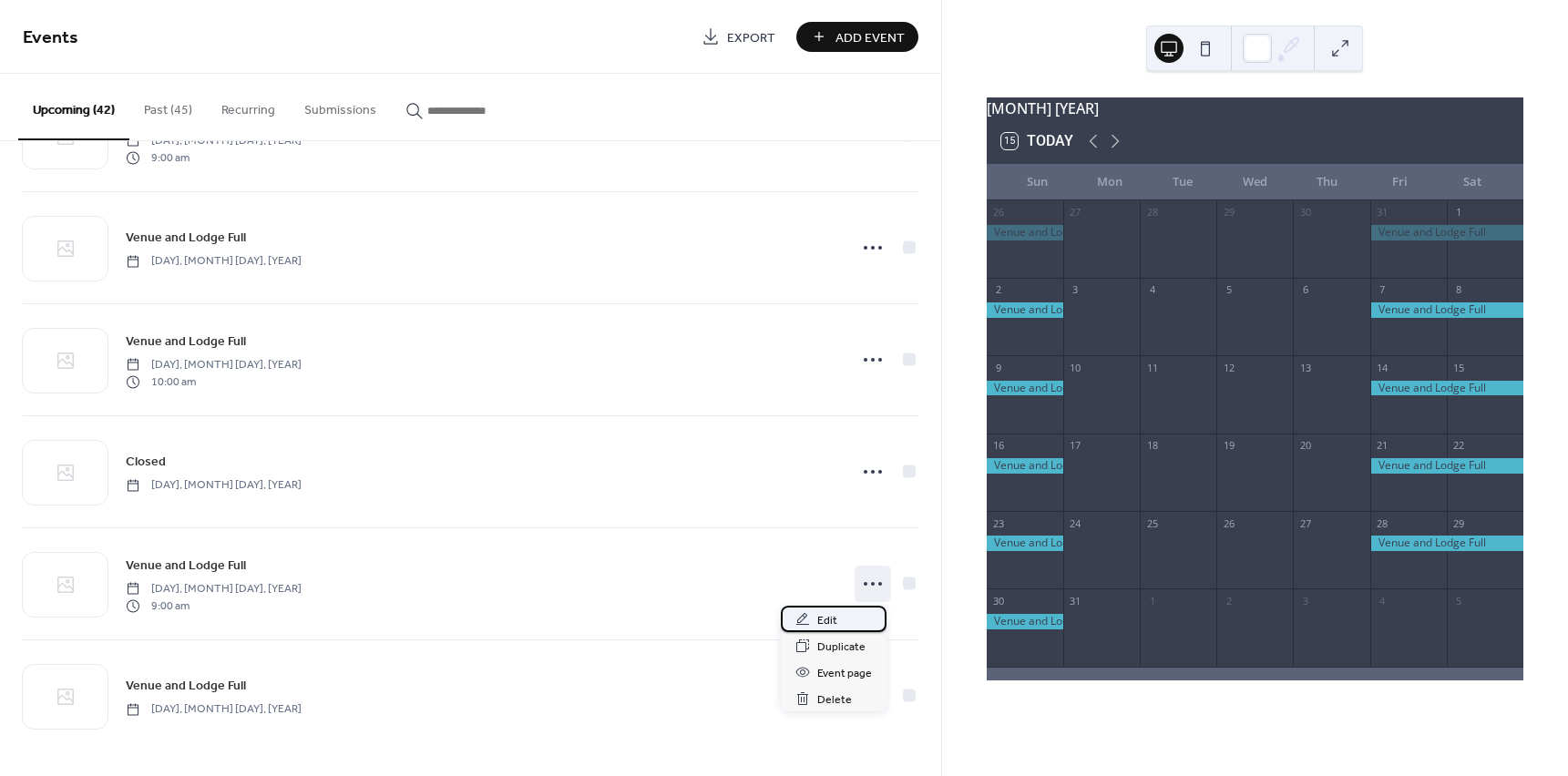 click on "Edit" at bounding box center [827, 620] 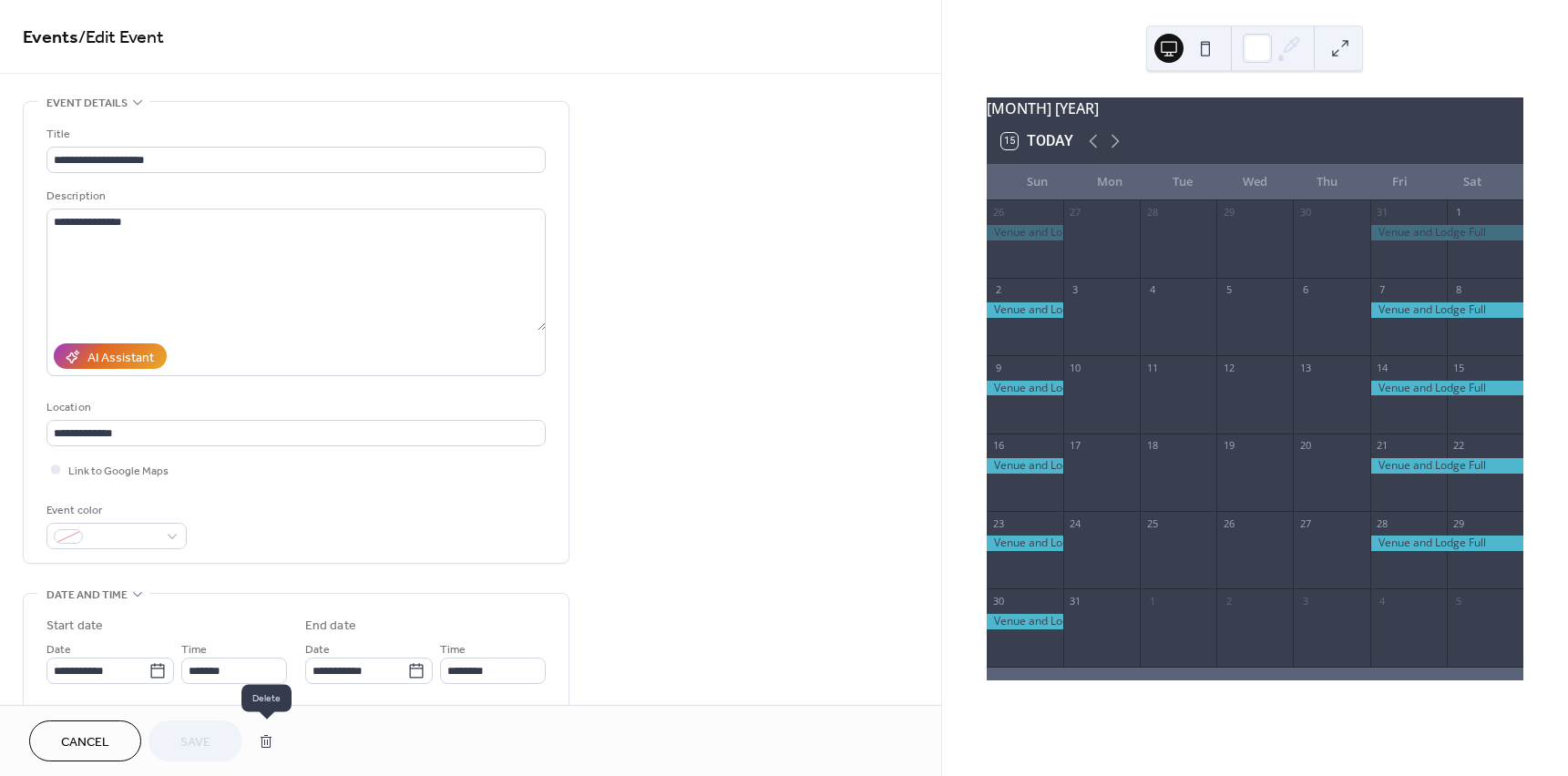 click at bounding box center (266, 741) 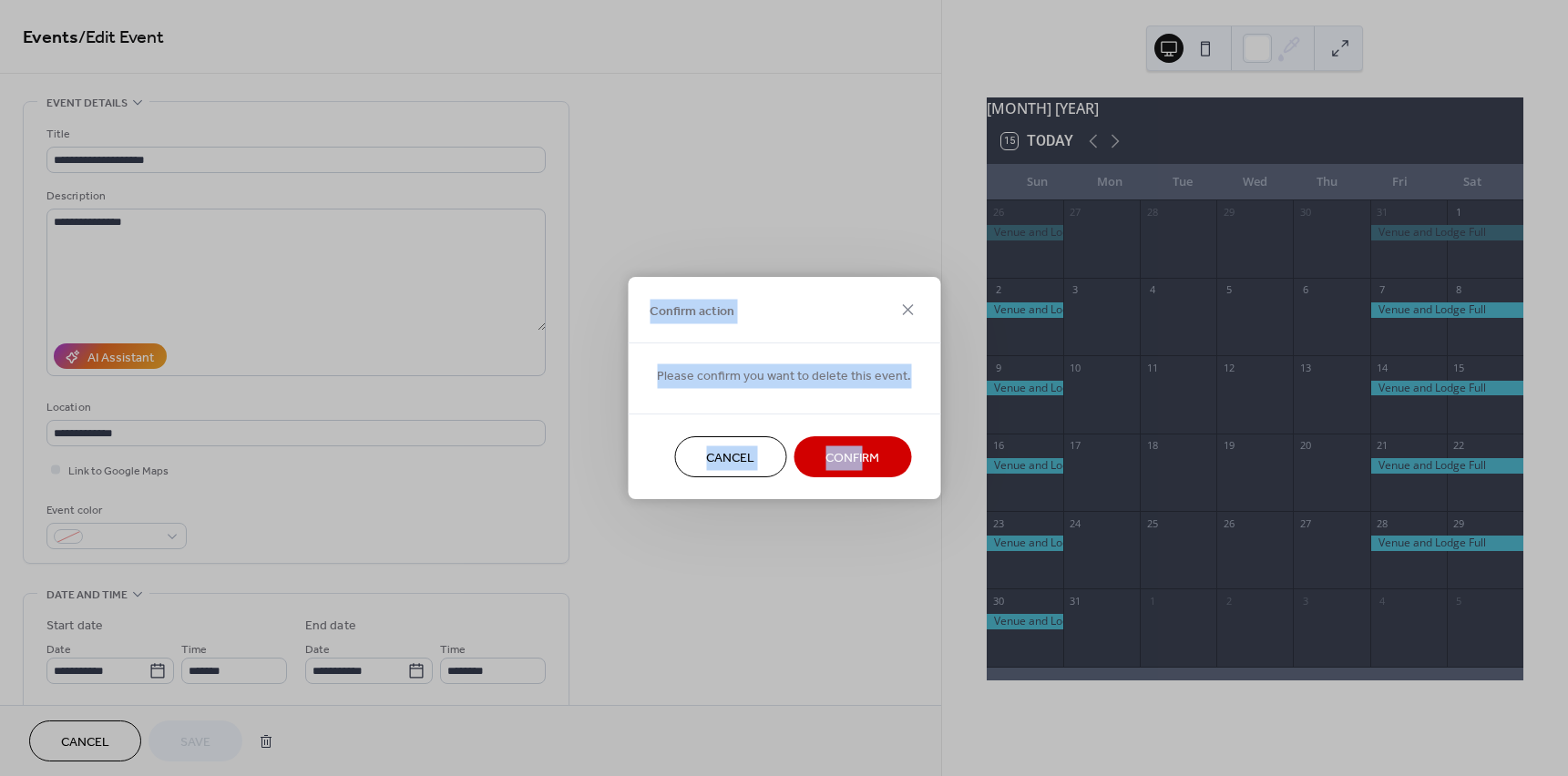drag, startPoint x: 876, startPoint y: 575, endPoint x: 857, endPoint y: 462, distance: 114.58621 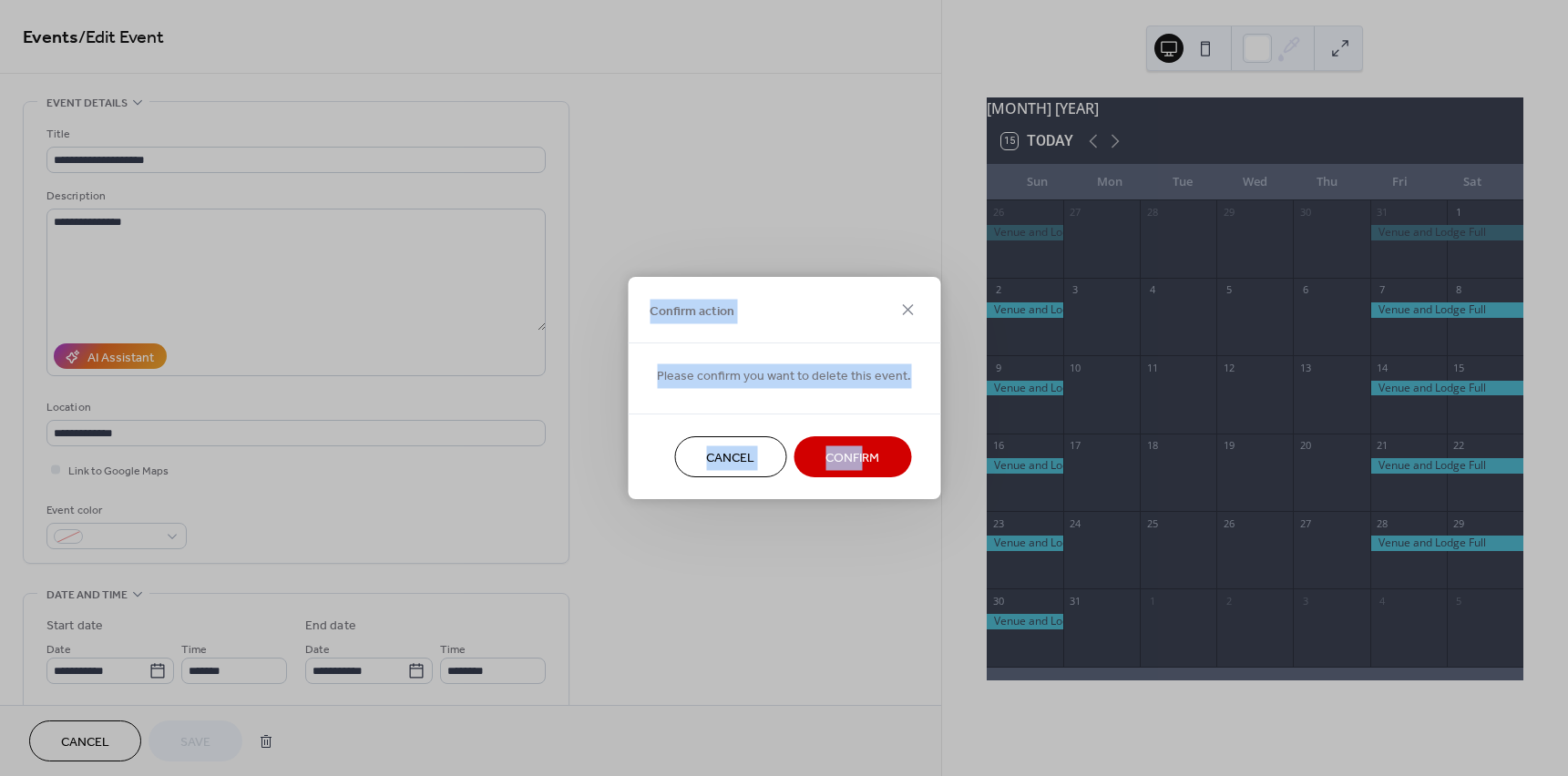 click on "Confirm action Please confirm you want to delete this event. Cancel Confirm" at bounding box center (784, 388) 